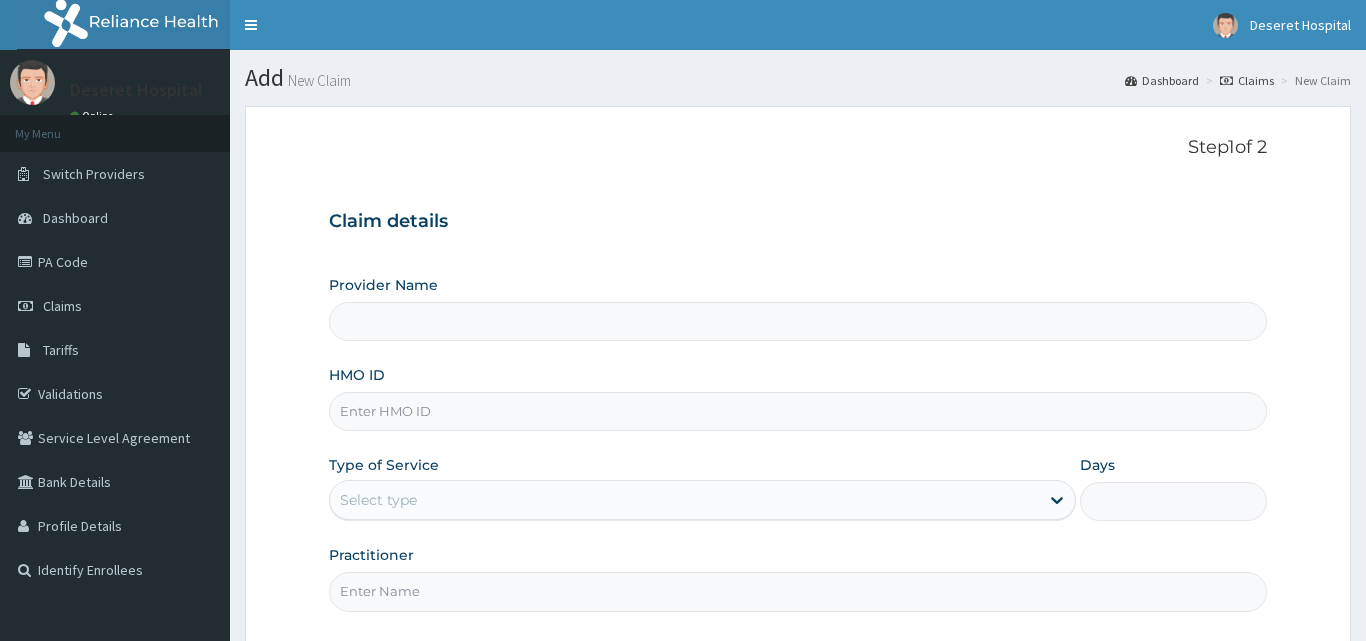 type on "Deseret International Hospital" 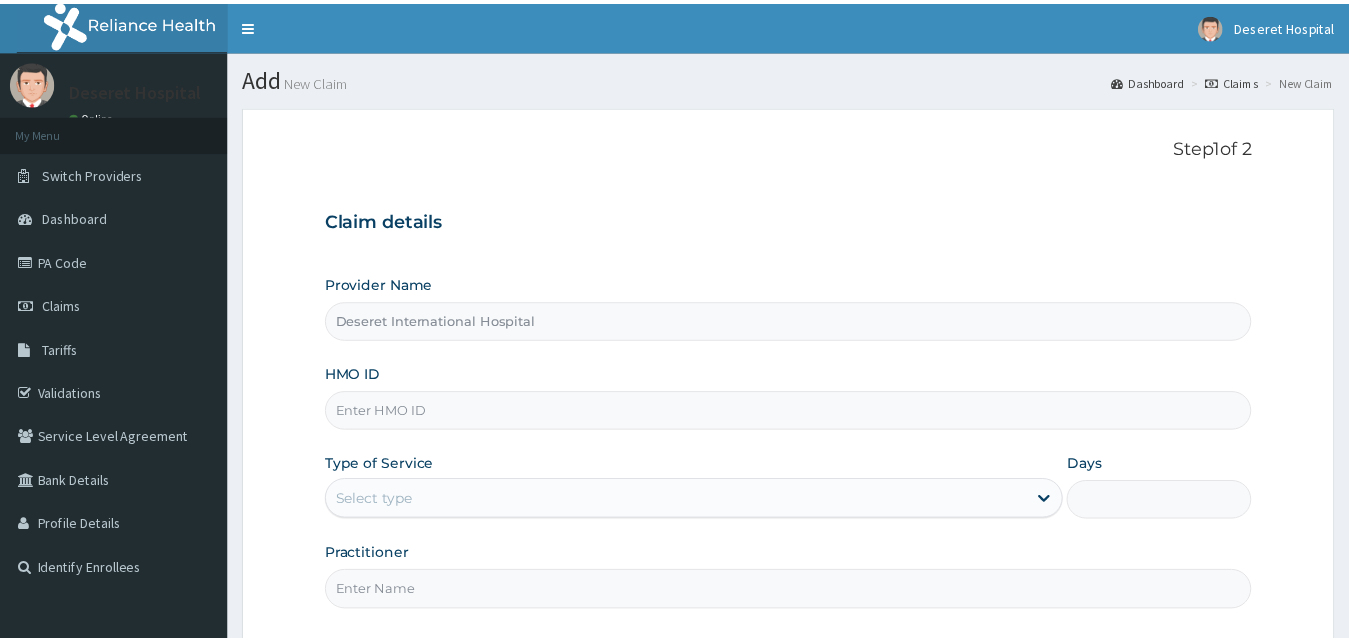 scroll, scrollTop: 0, scrollLeft: 0, axis: both 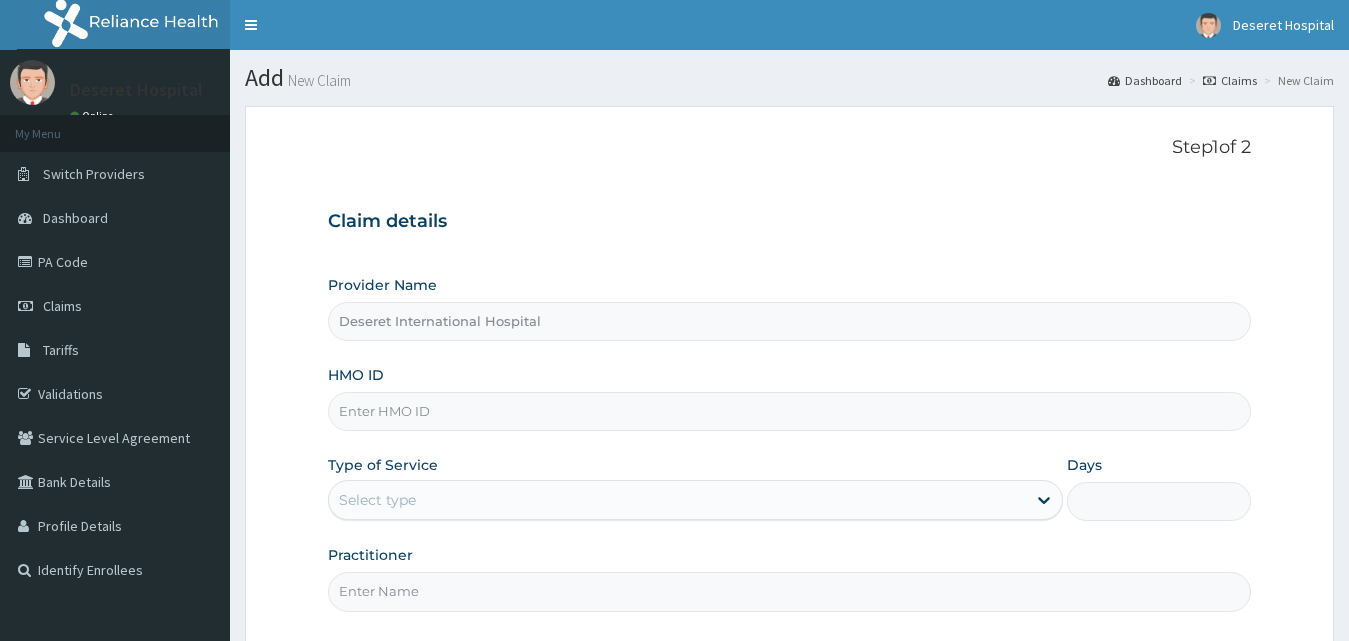 click on "HMO ID" at bounding box center (790, 411) 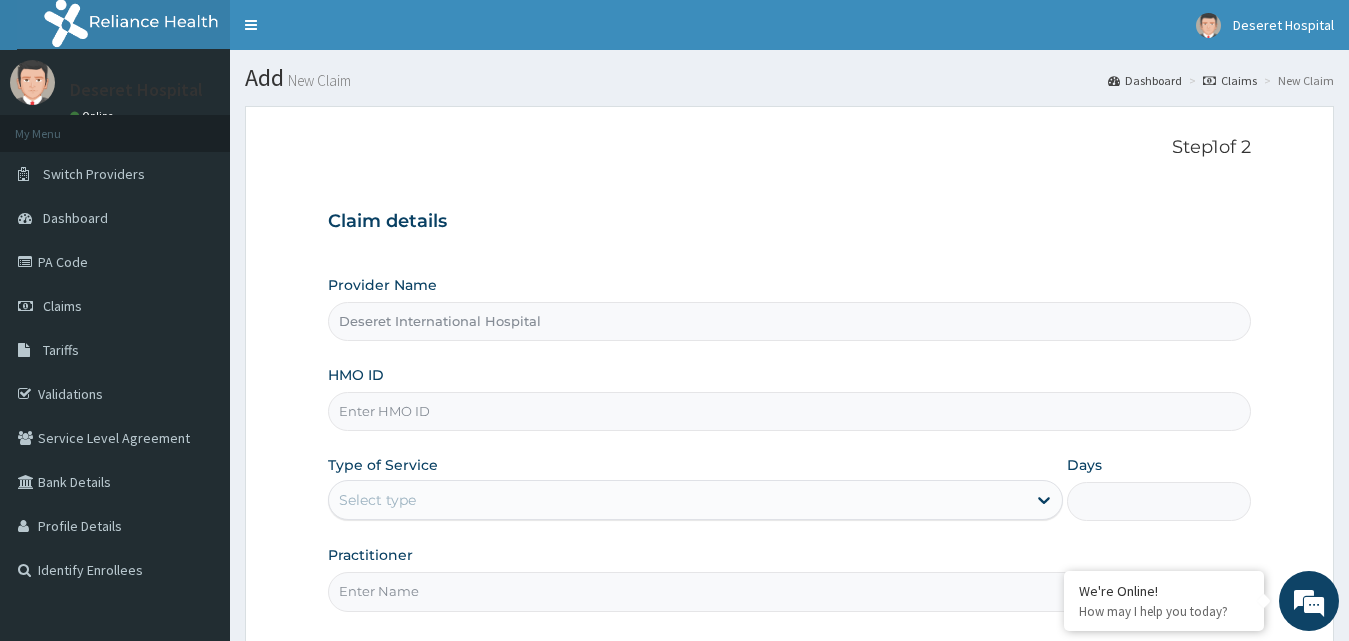 paste on "avl/10105/a" 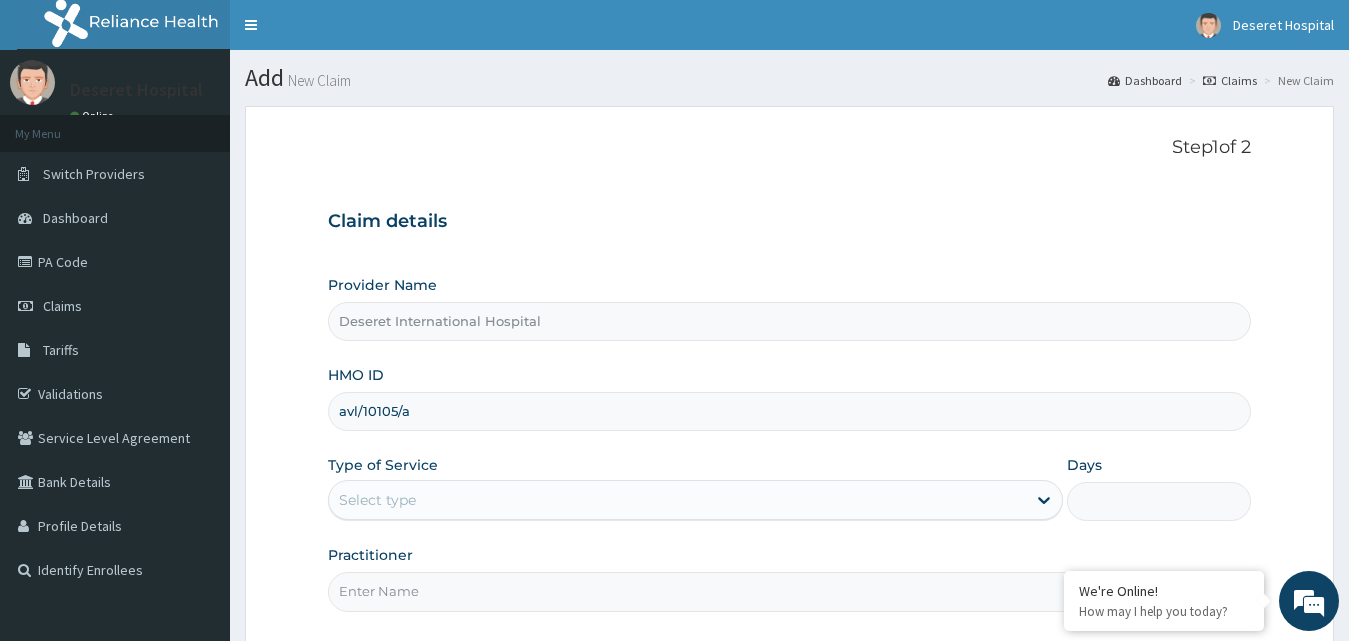 type on "avl/10105/a" 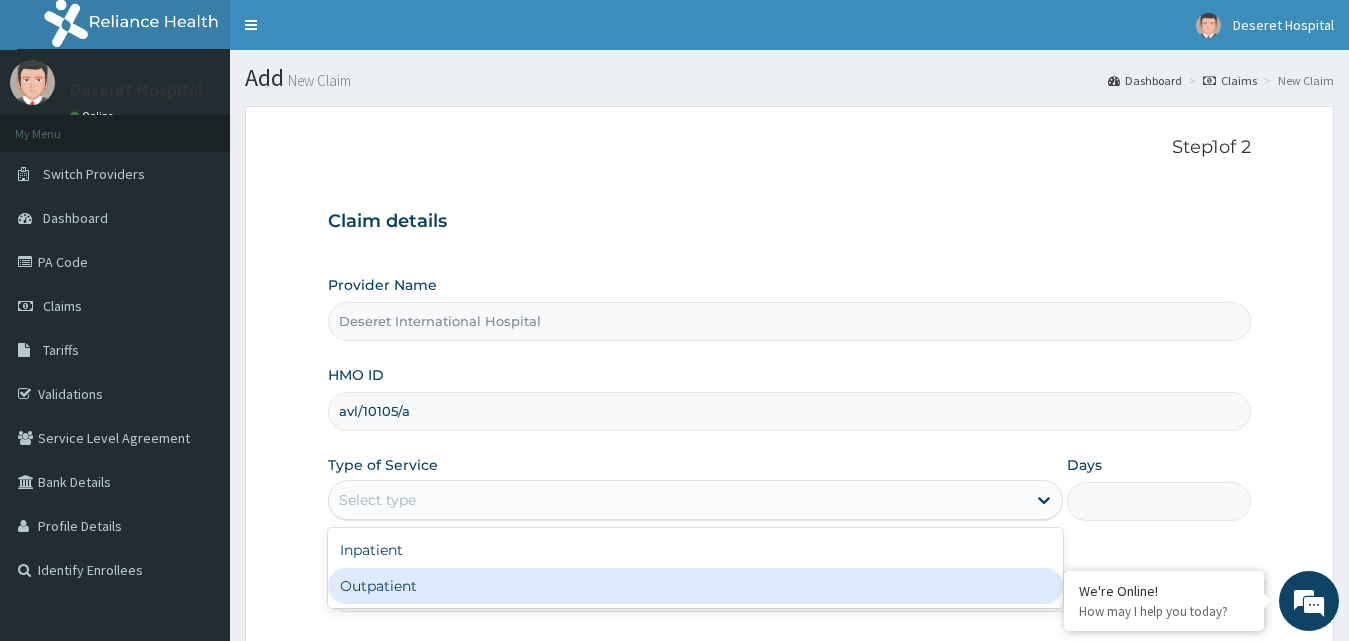 click on "Outpatient" at bounding box center (696, 586) 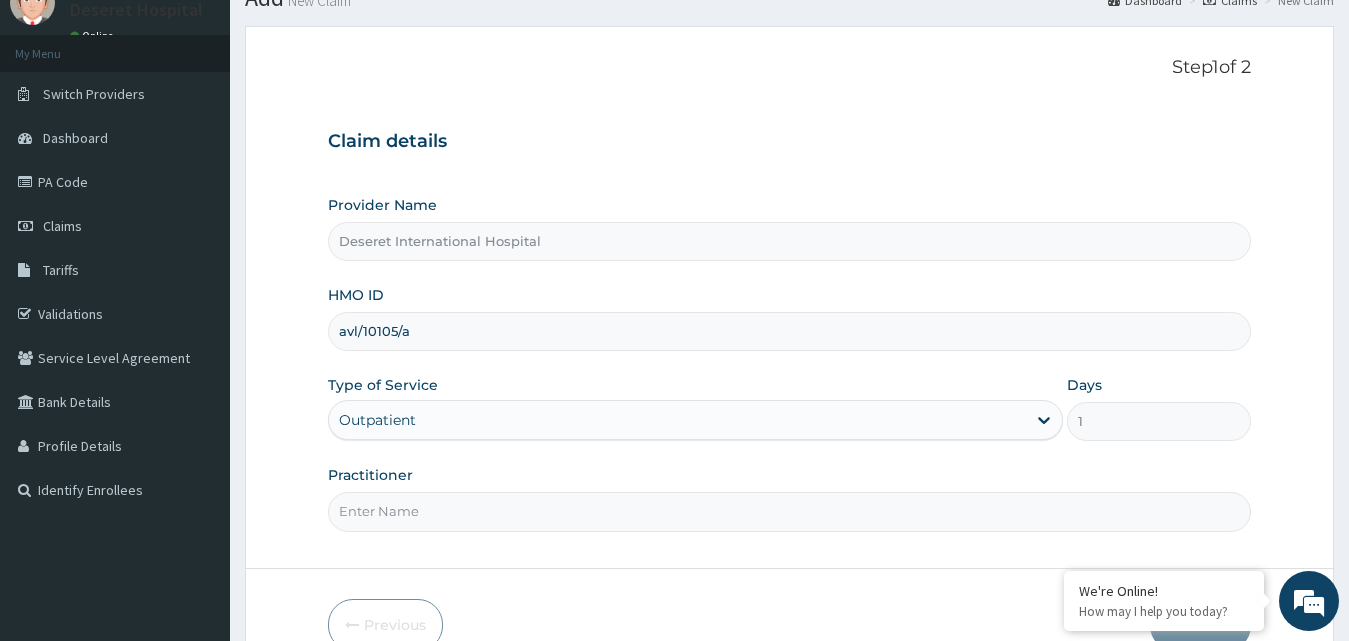 scroll, scrollTop: 187, scrollLeft: 0, axis: vertical 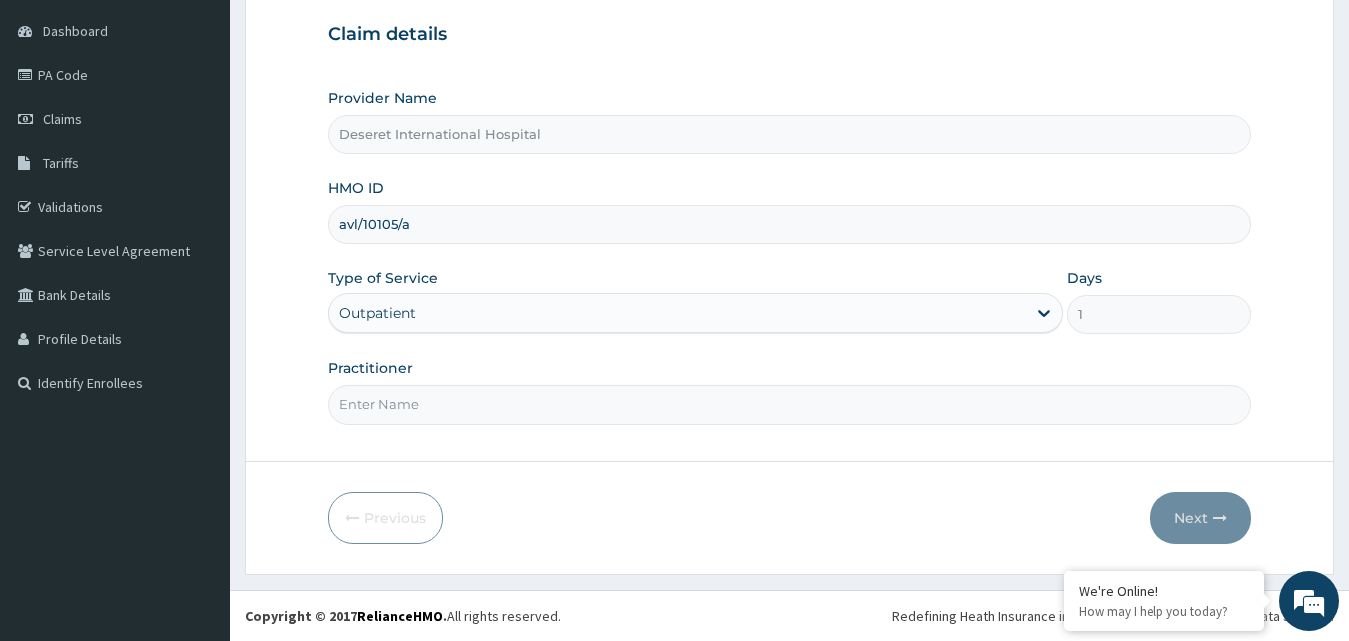 click on "Practitioner" at bounding box center [790, 404] 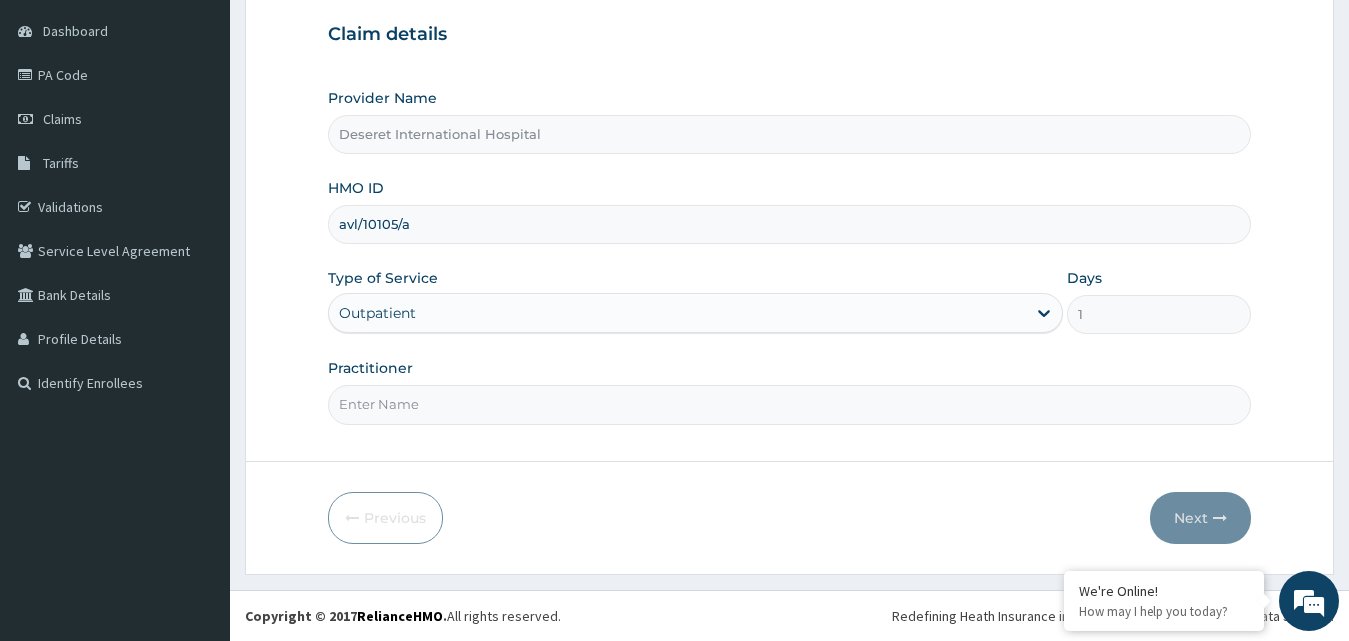 type on "DR [NAME]" 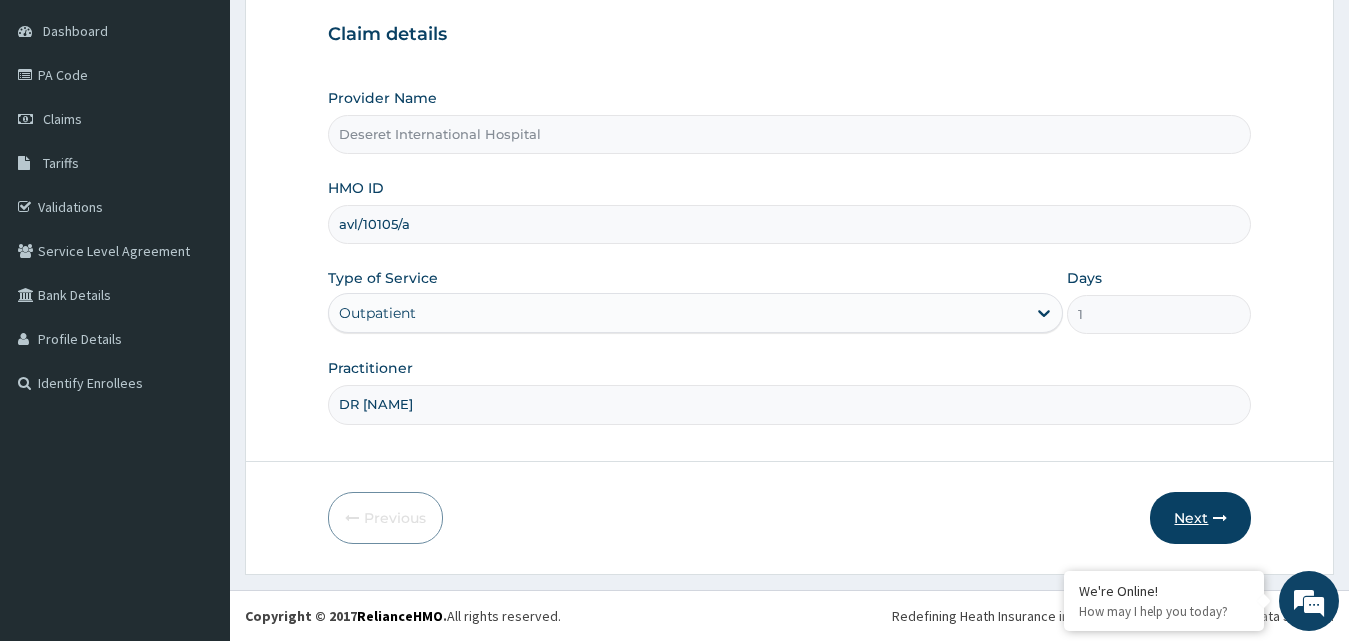 click on "Next" at bounding box center (1200, 518) 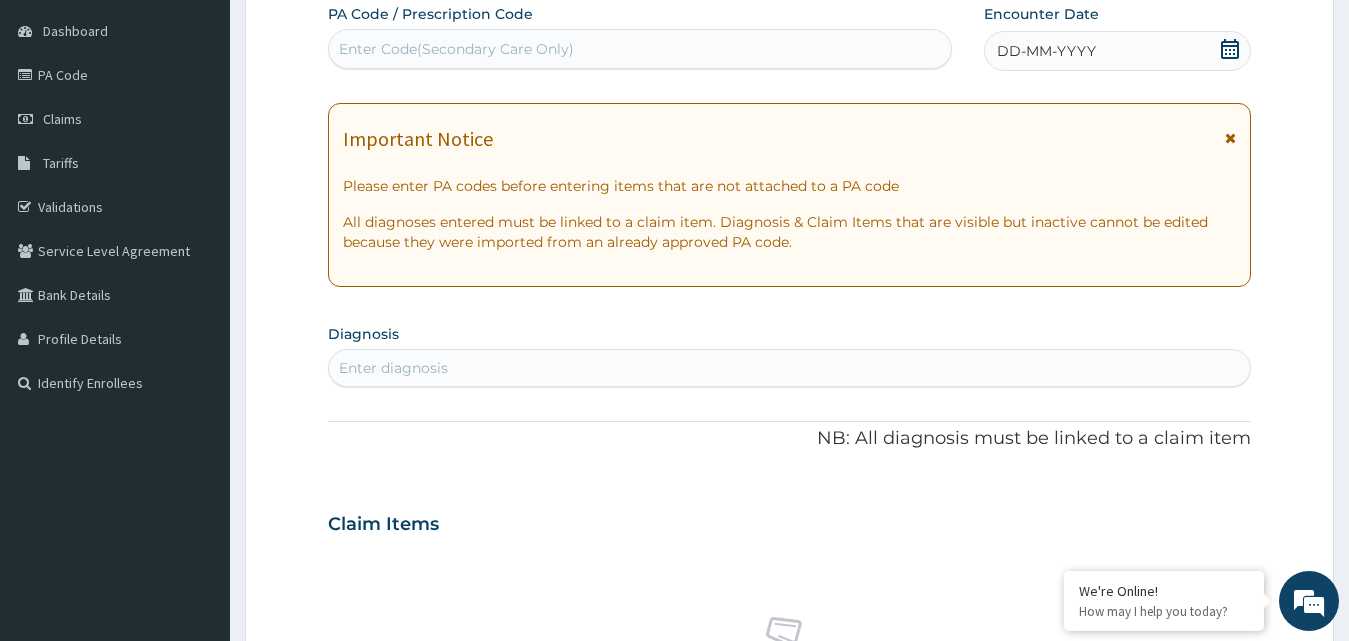 scroll, scrollTop: 0, scrollLeft: 0, axis: both 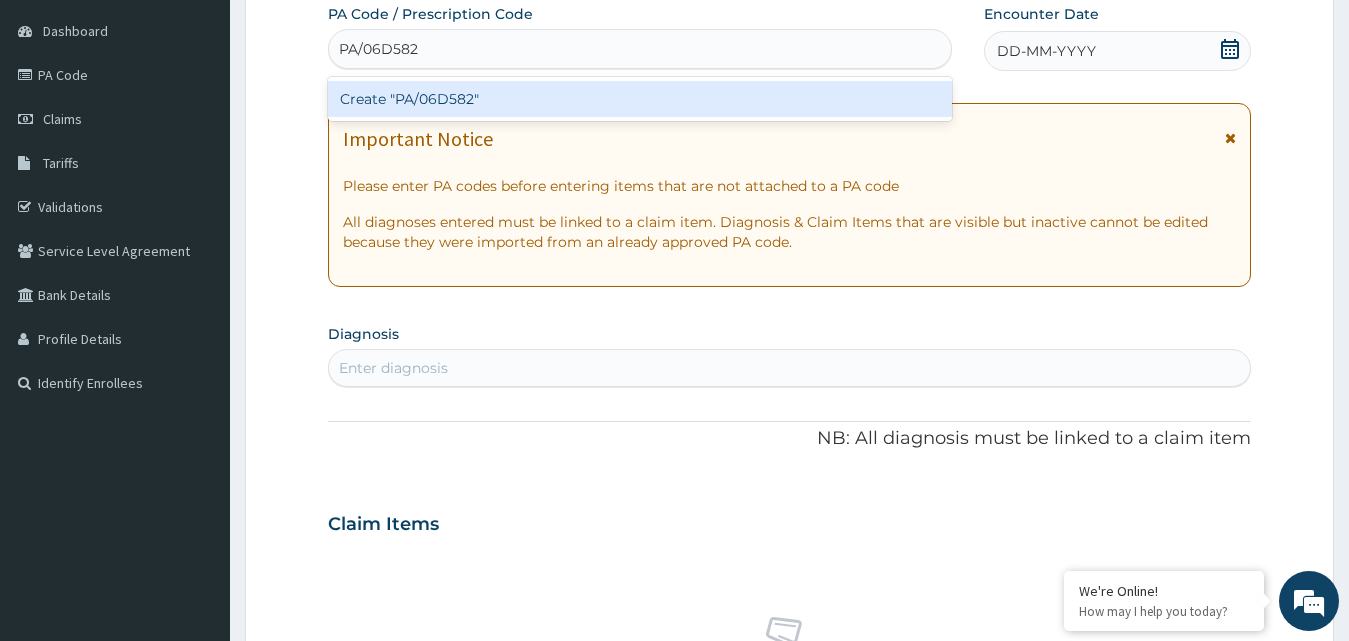 click on "Create "PA/06D582"" at bounding box center (640, 99) 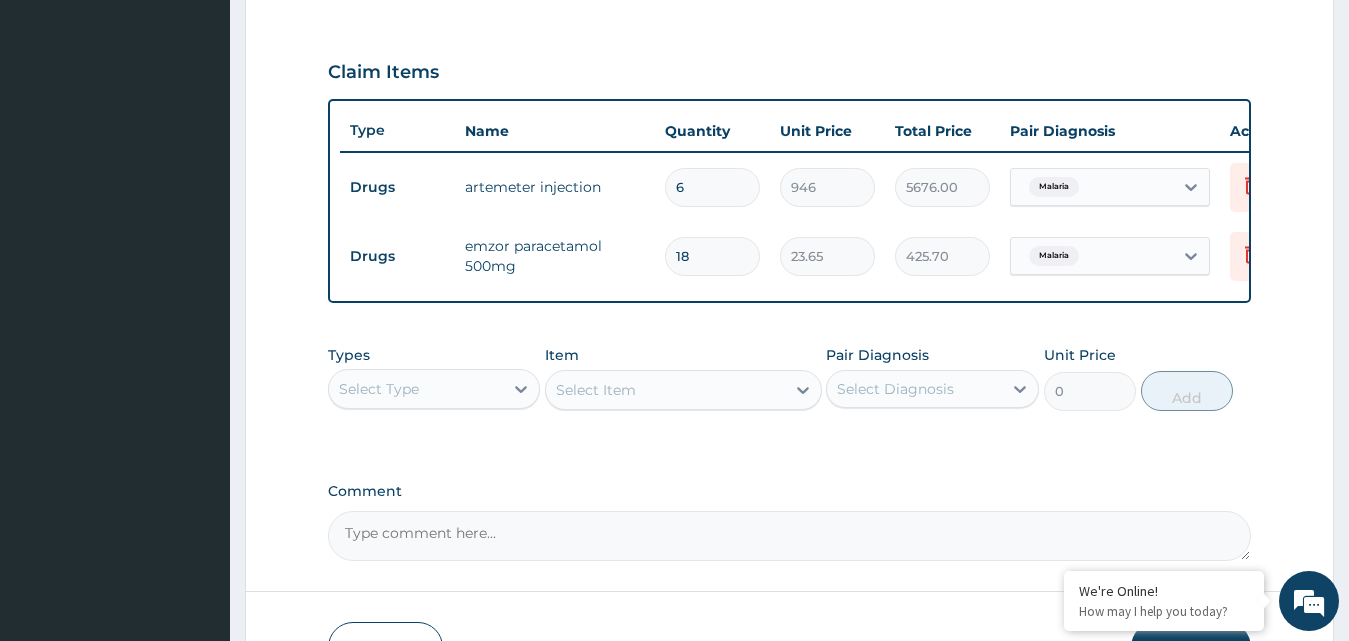 scroll, scrollTop: 680, scrollLeft: 0, axis: vertical 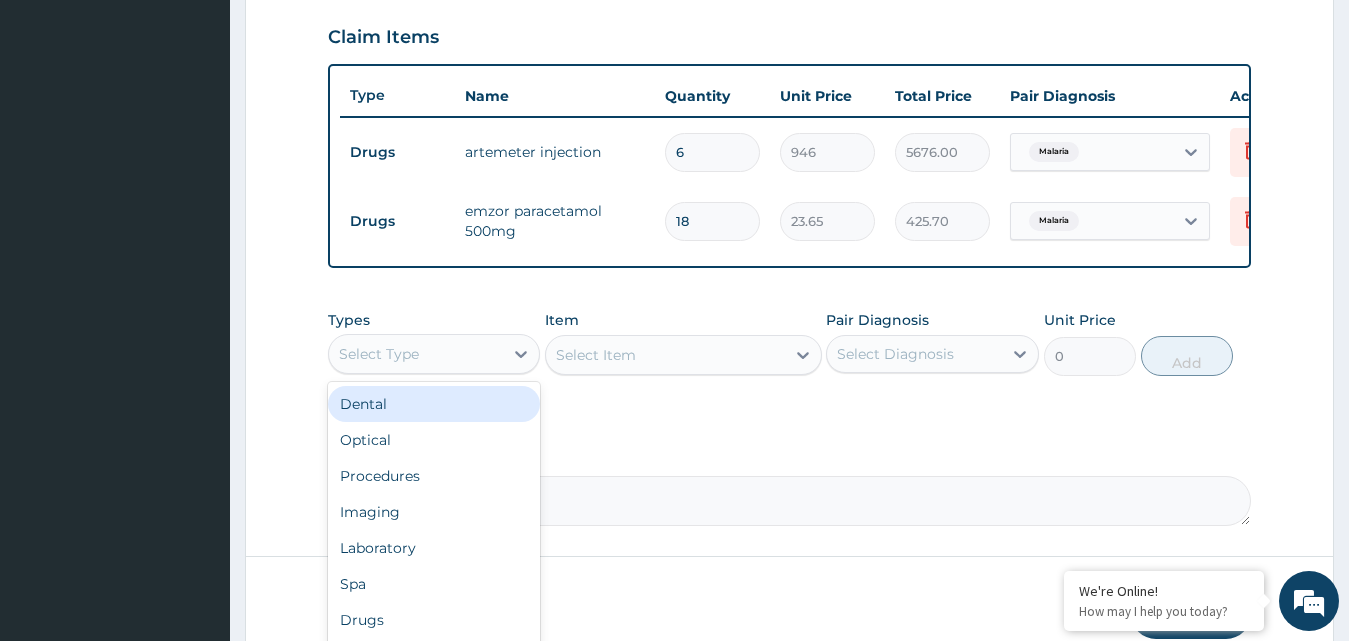click on "Select Type" at bounding box center (416, 354) 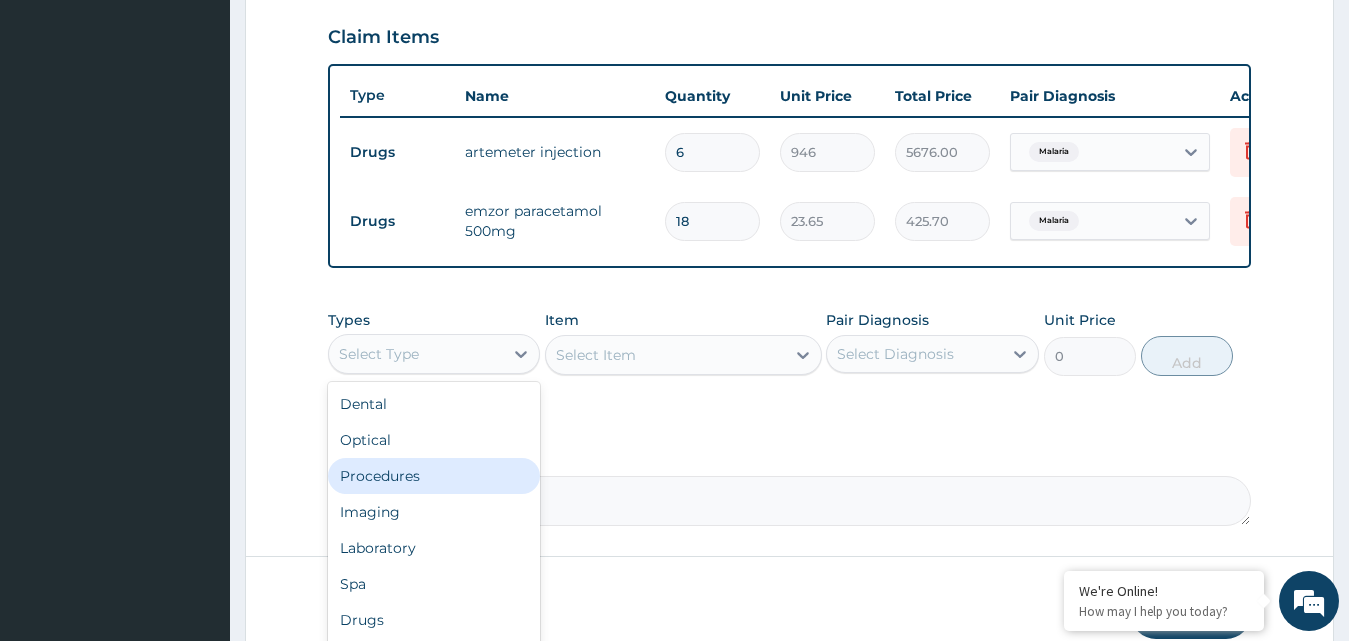 click on "Procedures" at bounding box center [434, 476] 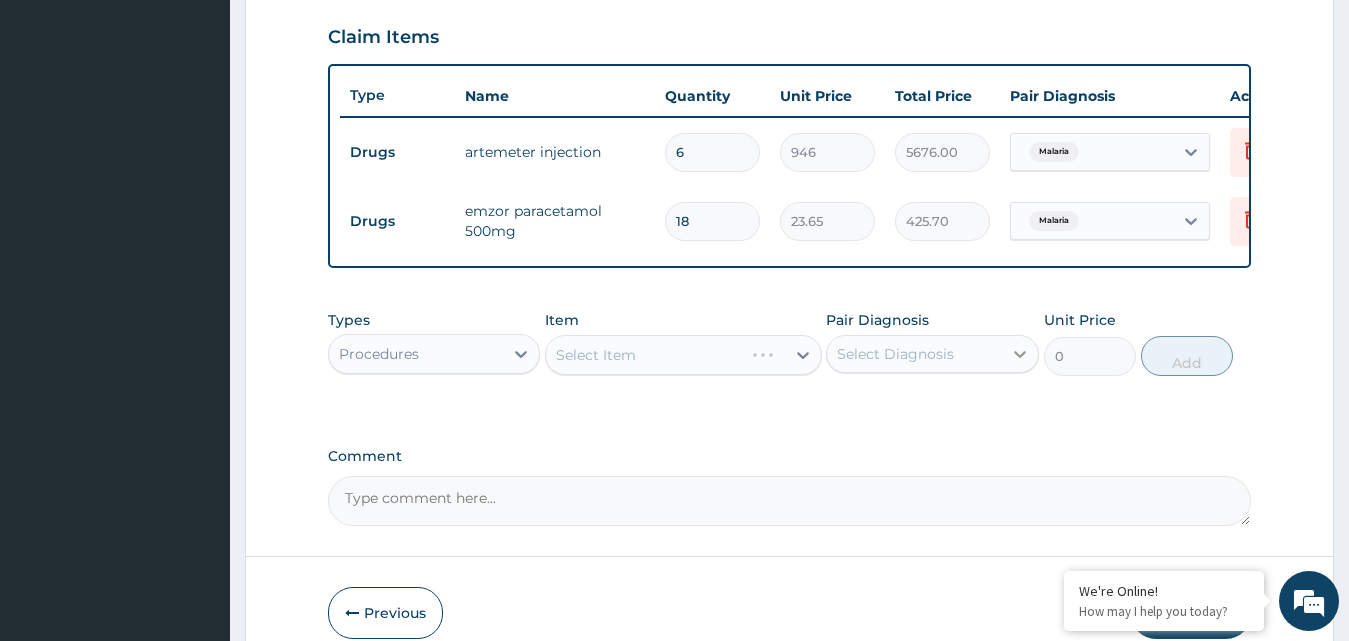 click 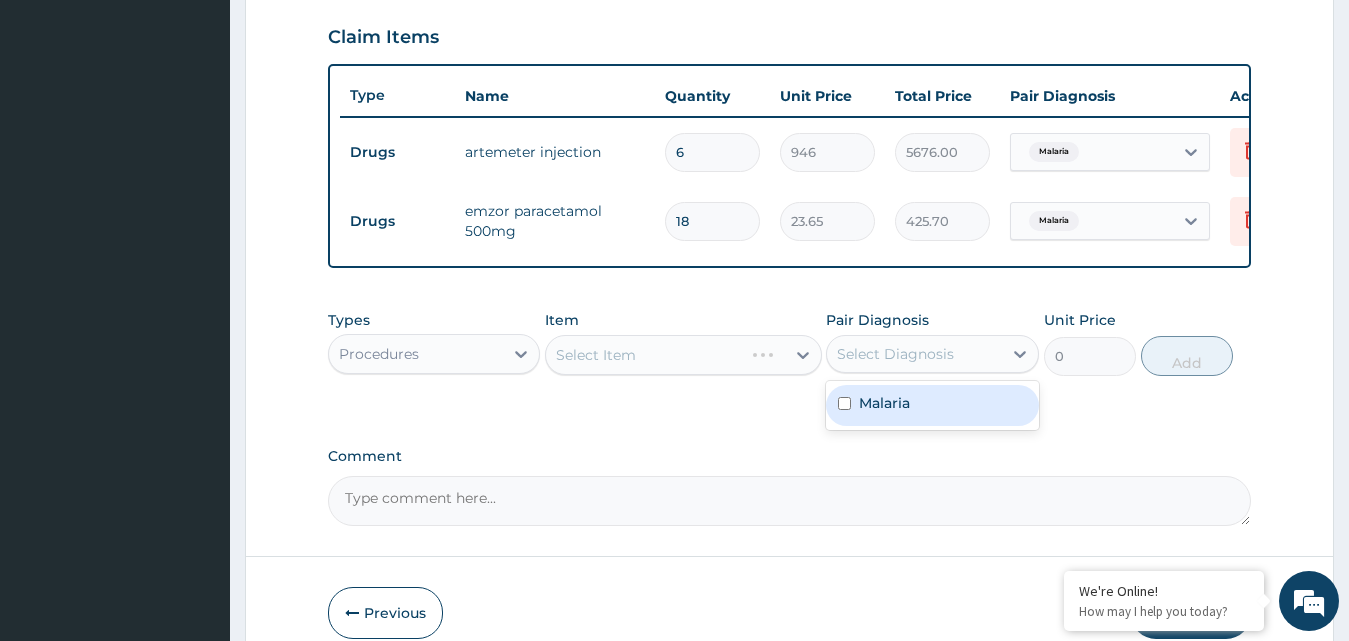click on "Malaria" at bounding box center [932, 405] 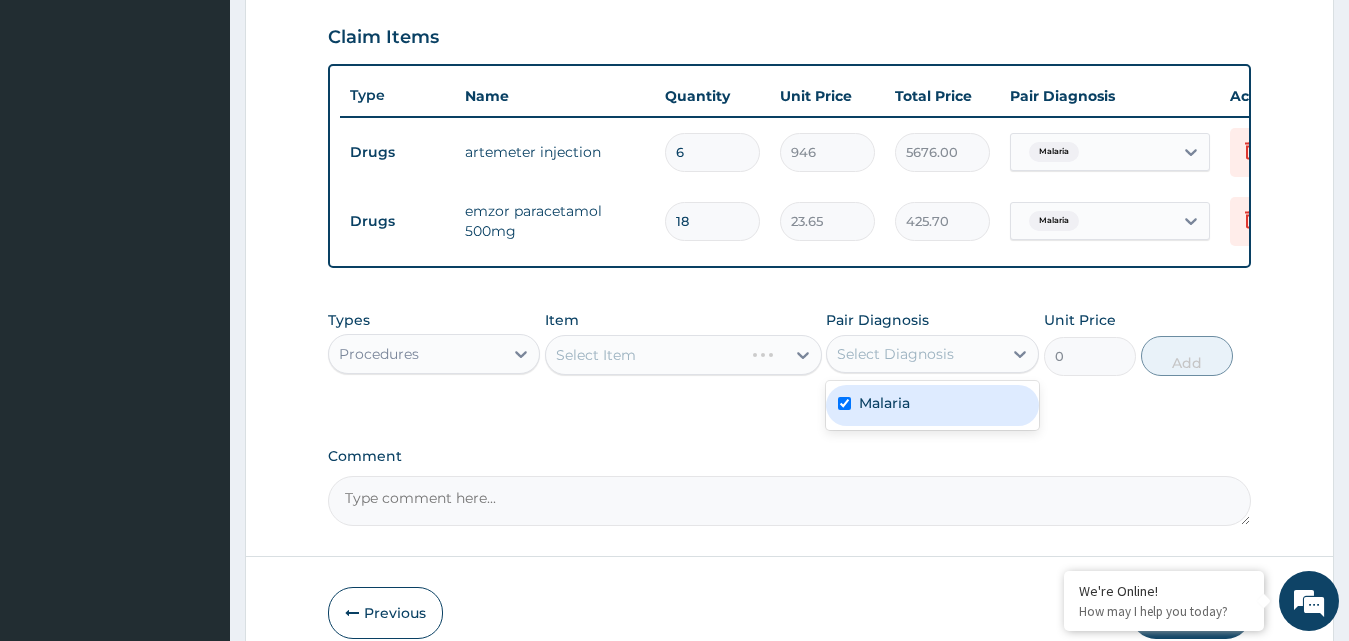 checkbox on "true" 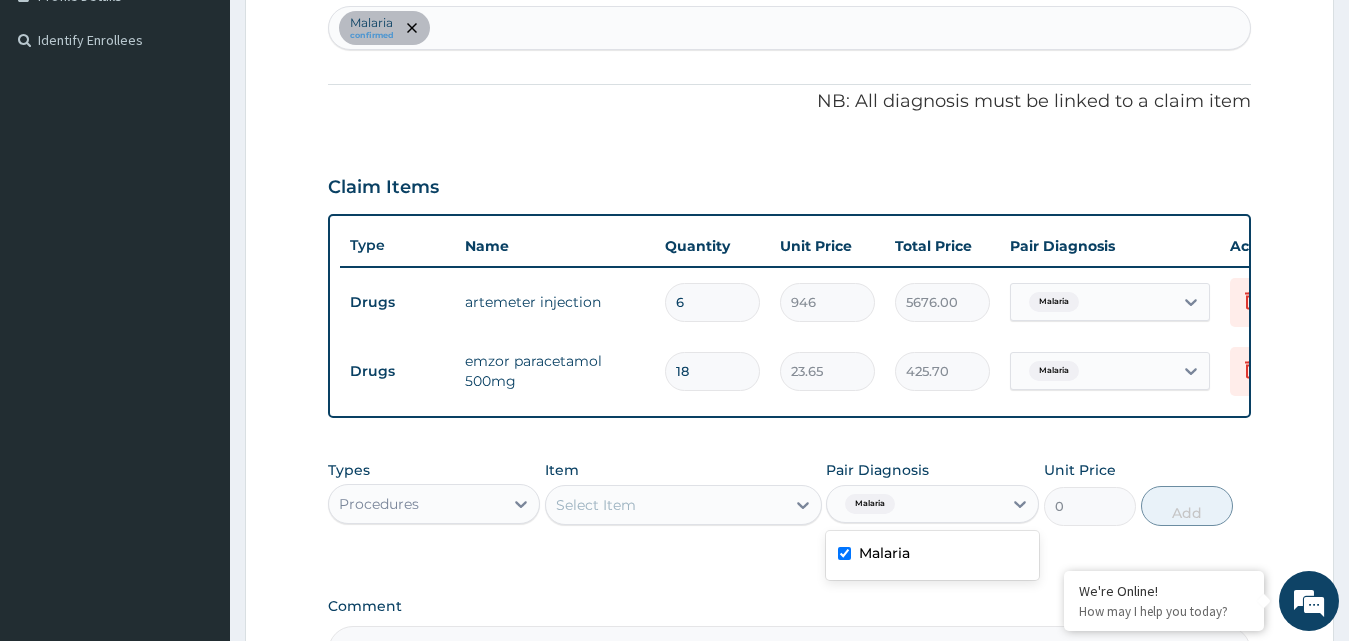 scroll, scrollTop: 380, scrollLeft: 0, axis: vertical 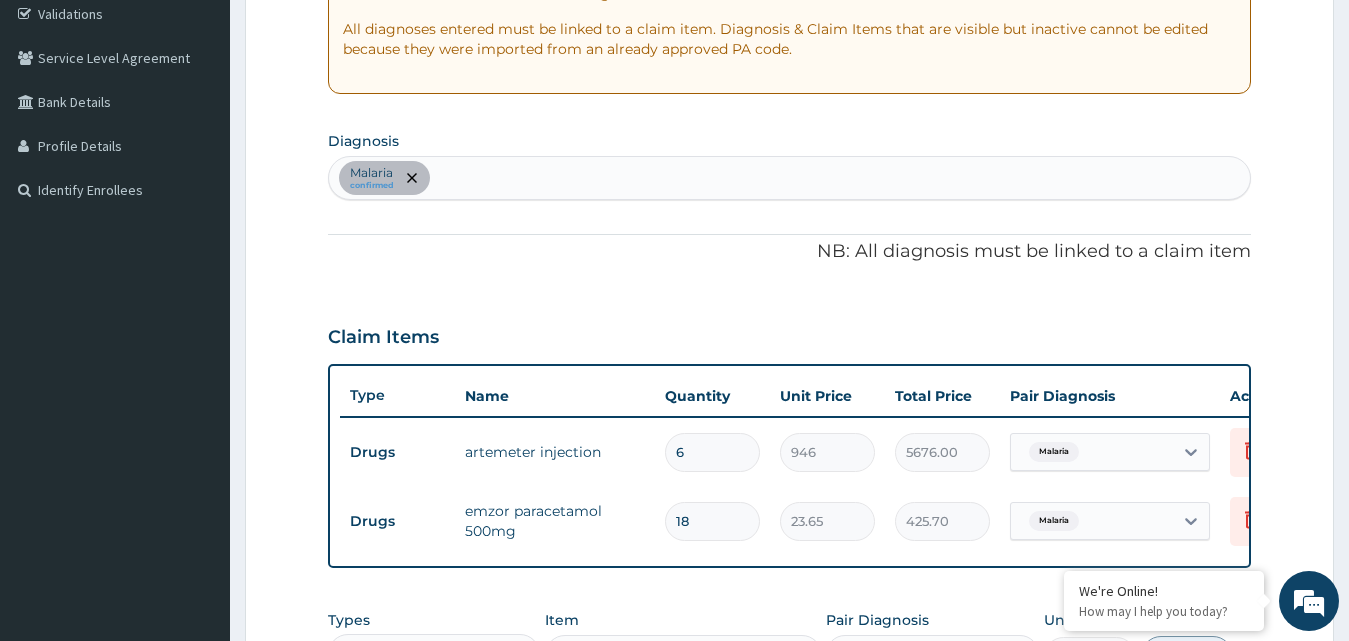 click on "Malaria confirmed" at bounding box center [790, 178] 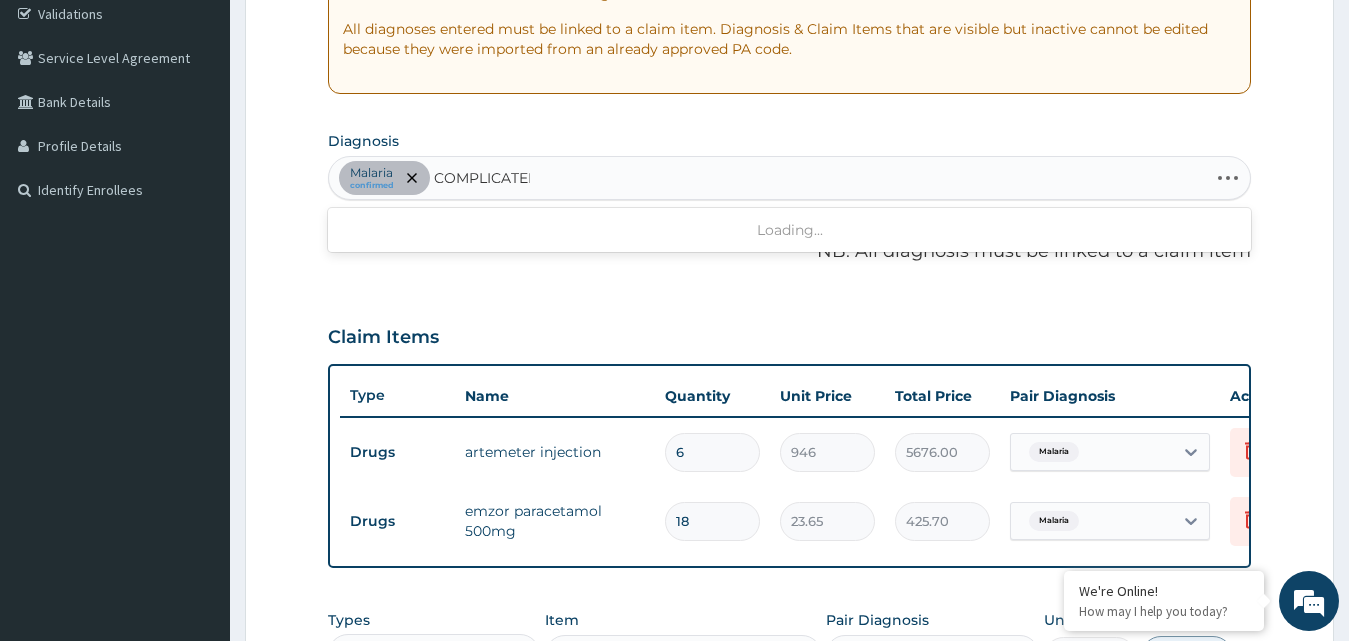 type on "COMPLICATED" 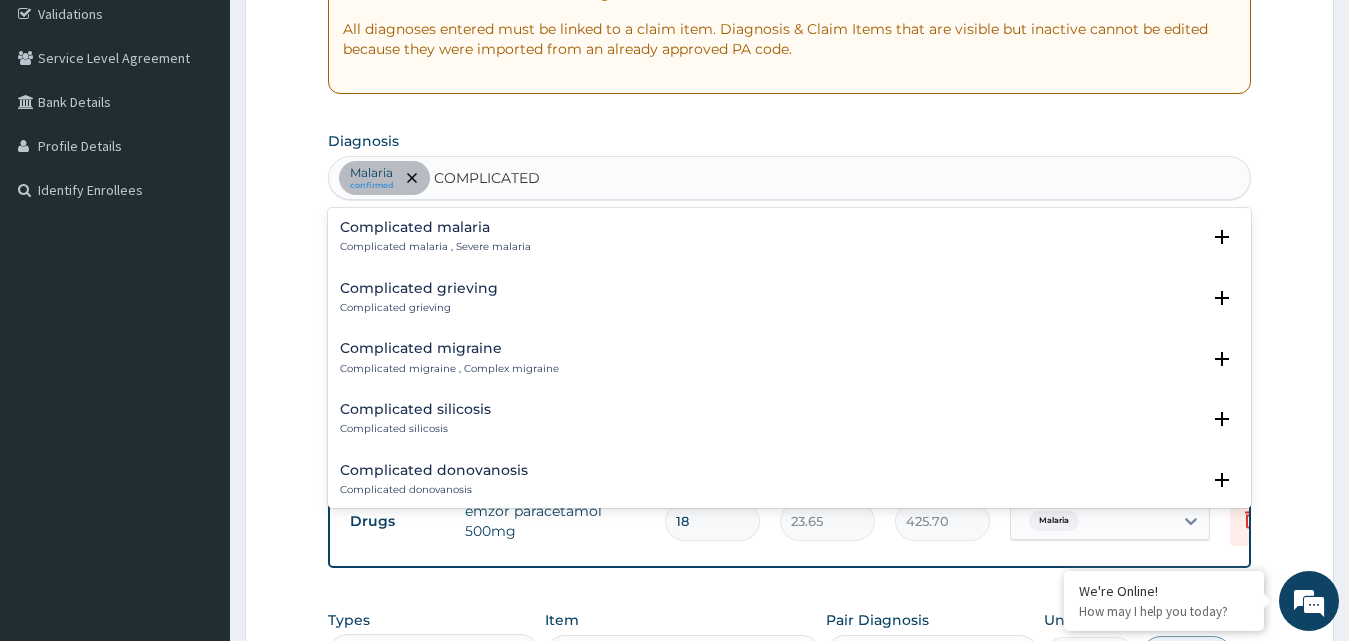 click on "Complicated malaria" at bounding box center [435, 227] 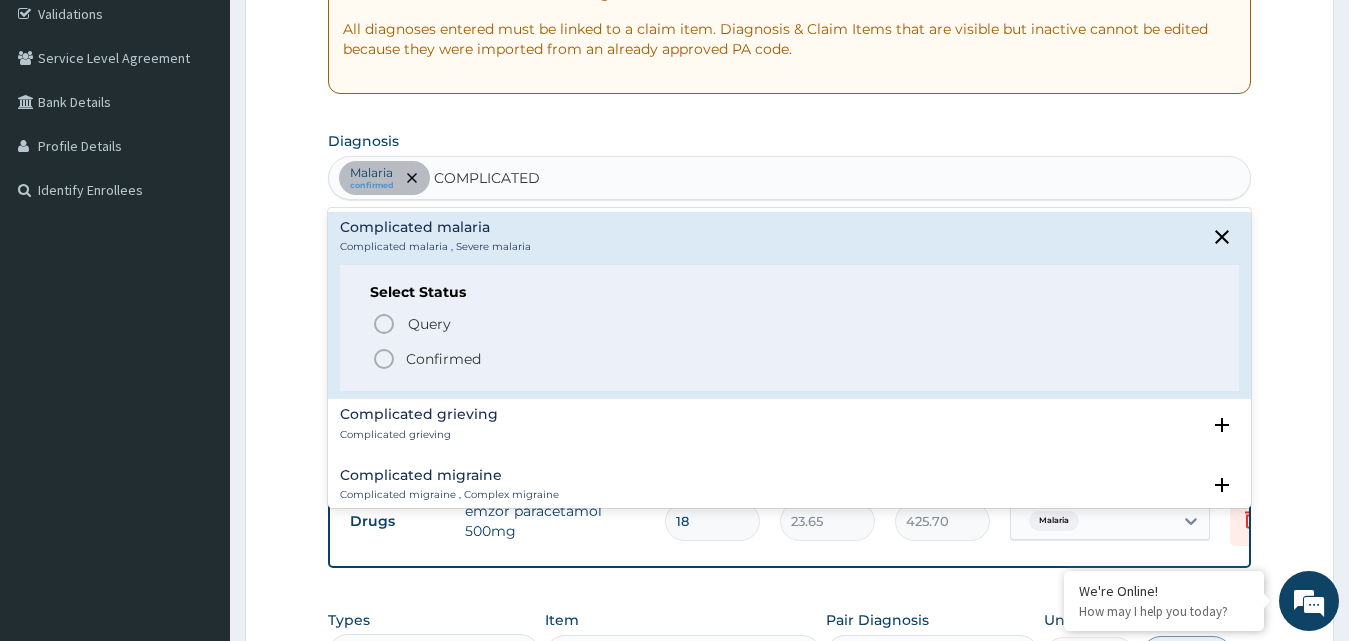 click on "Confirmed" at bounding box center (443, 359) 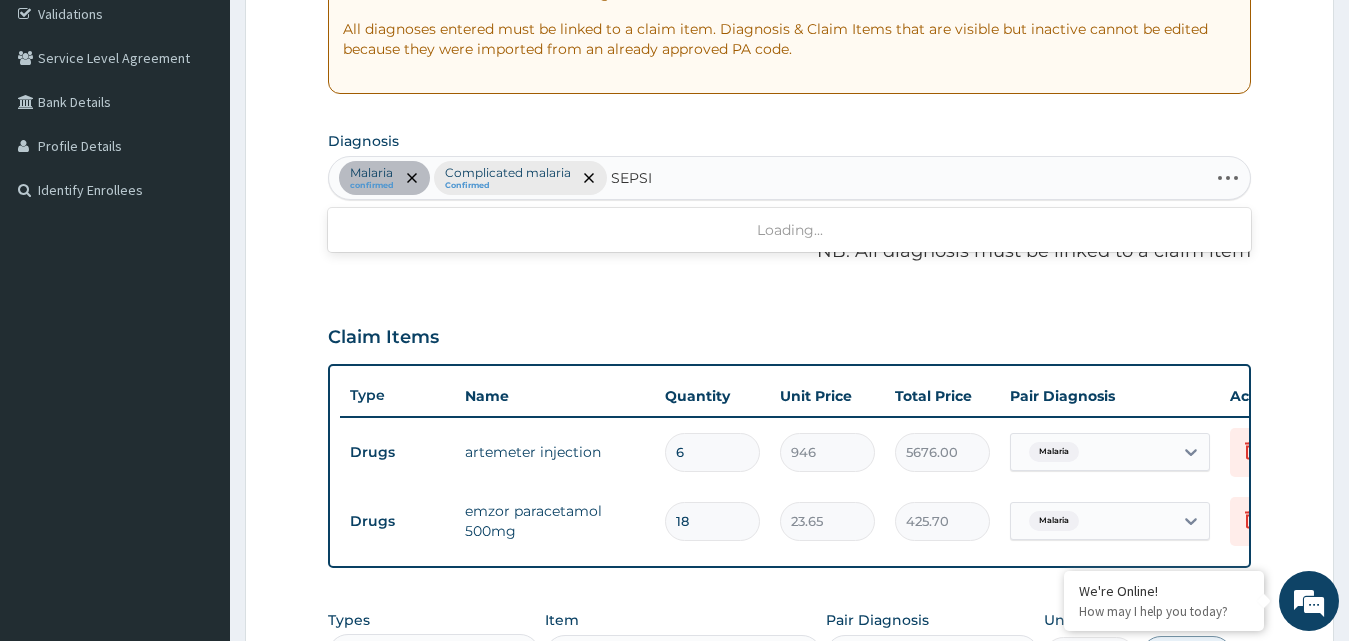 type on "SEPSIS" 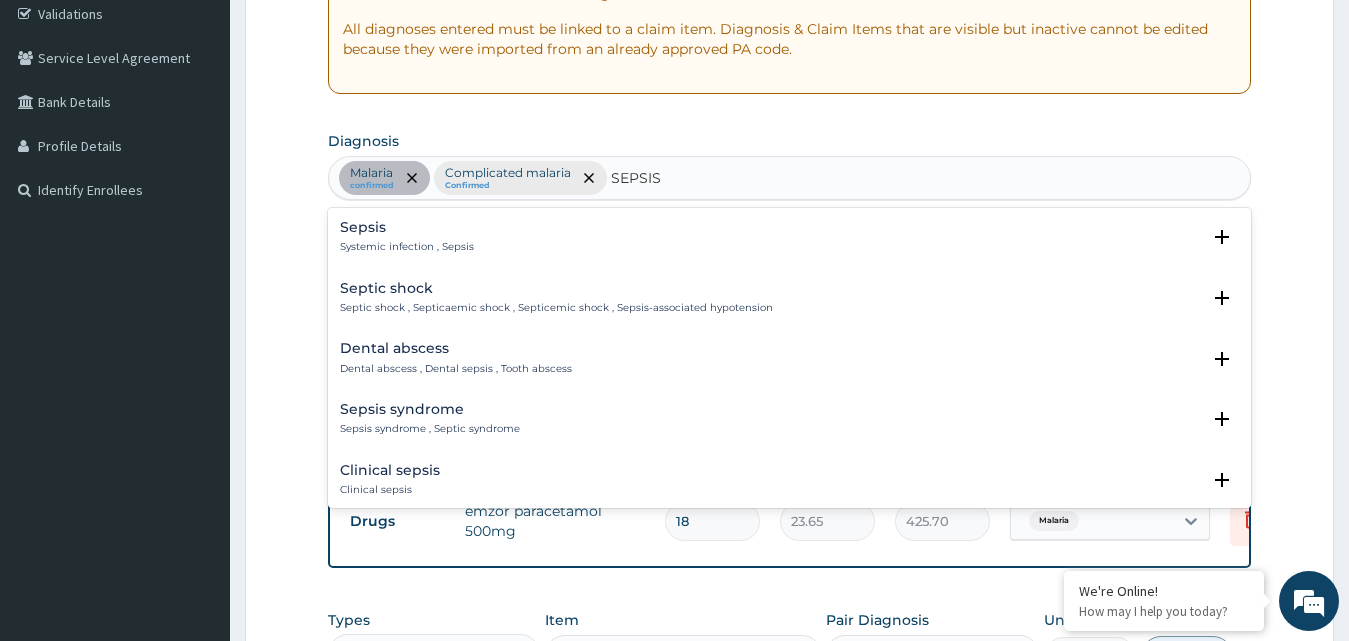 click on "Systemic infection , Sepsis" at bounding box center [407, 247] 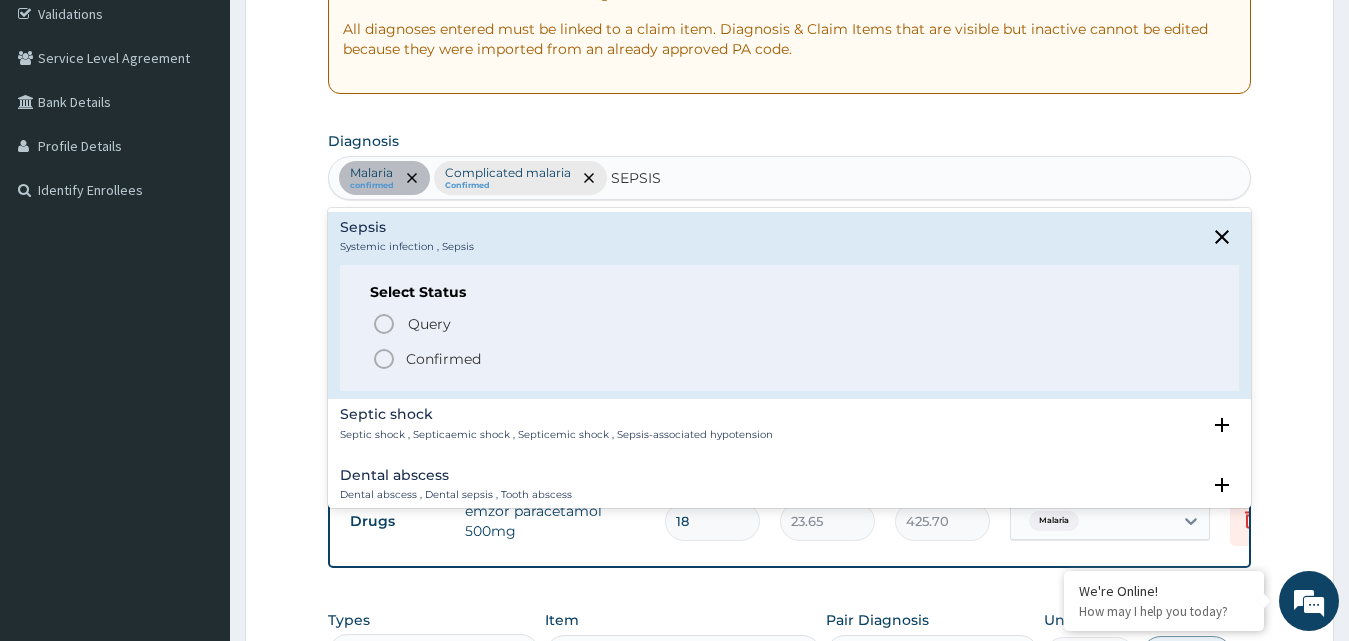 click on "Query Query covers suspected (?), Keep in view (kiv), Ruled out (r/o) Confirmed" at bounding box center [790, 340] 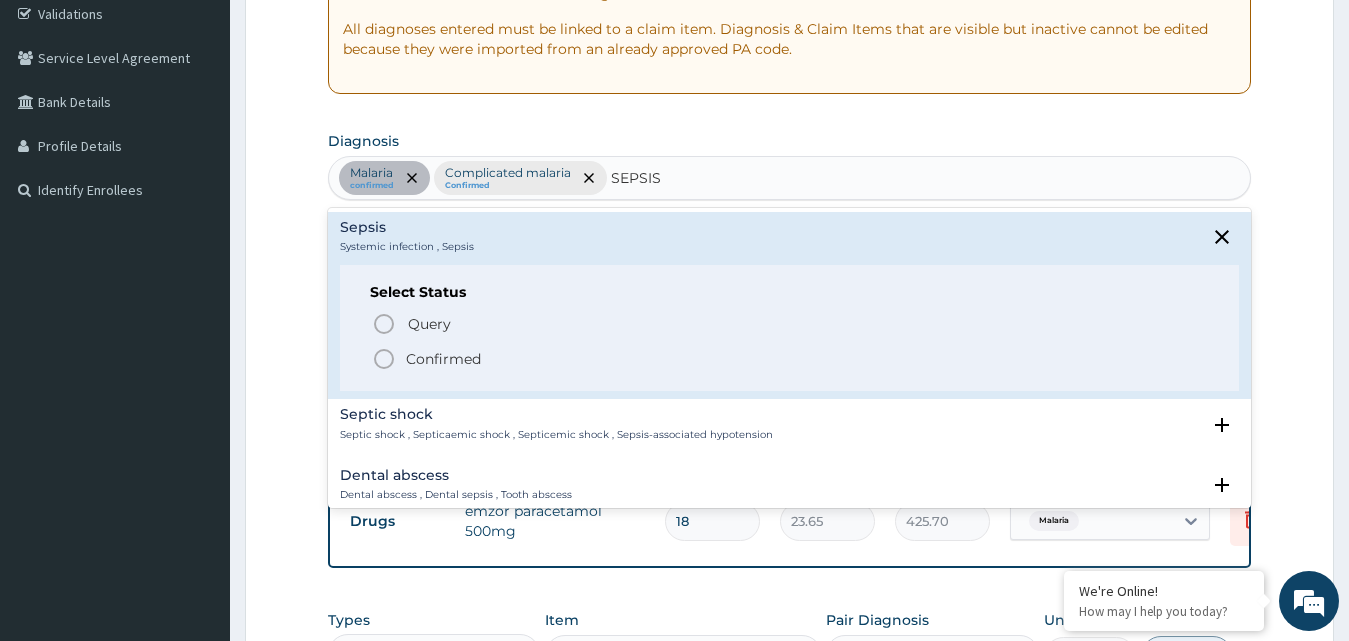 click on "Confirmed" at bounding box center [443, 359] 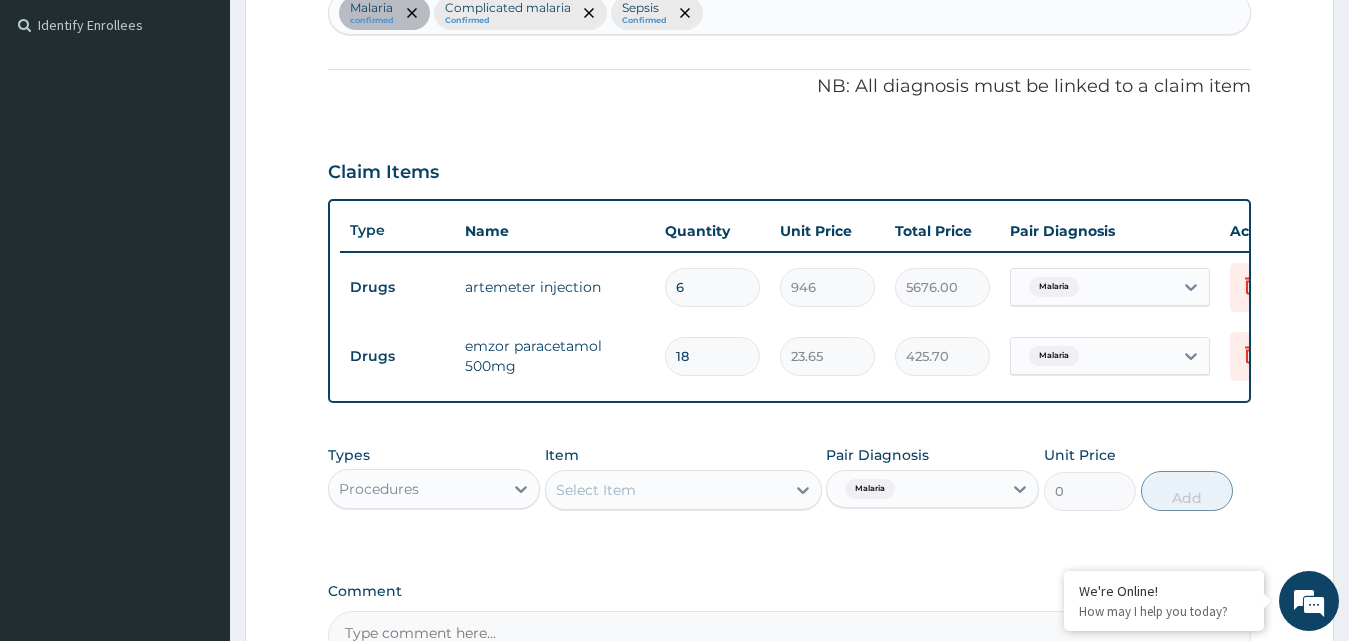 scroll, scrollTop: 580, scrollLeft: 0, axis: vertical 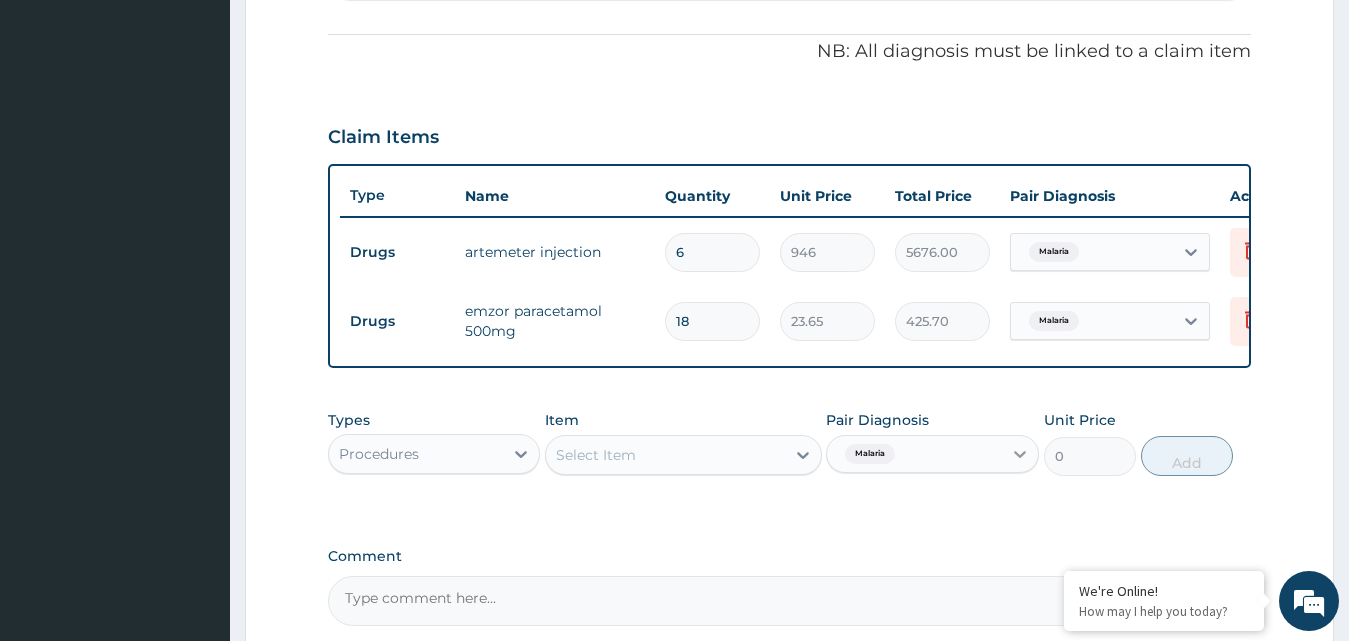 click 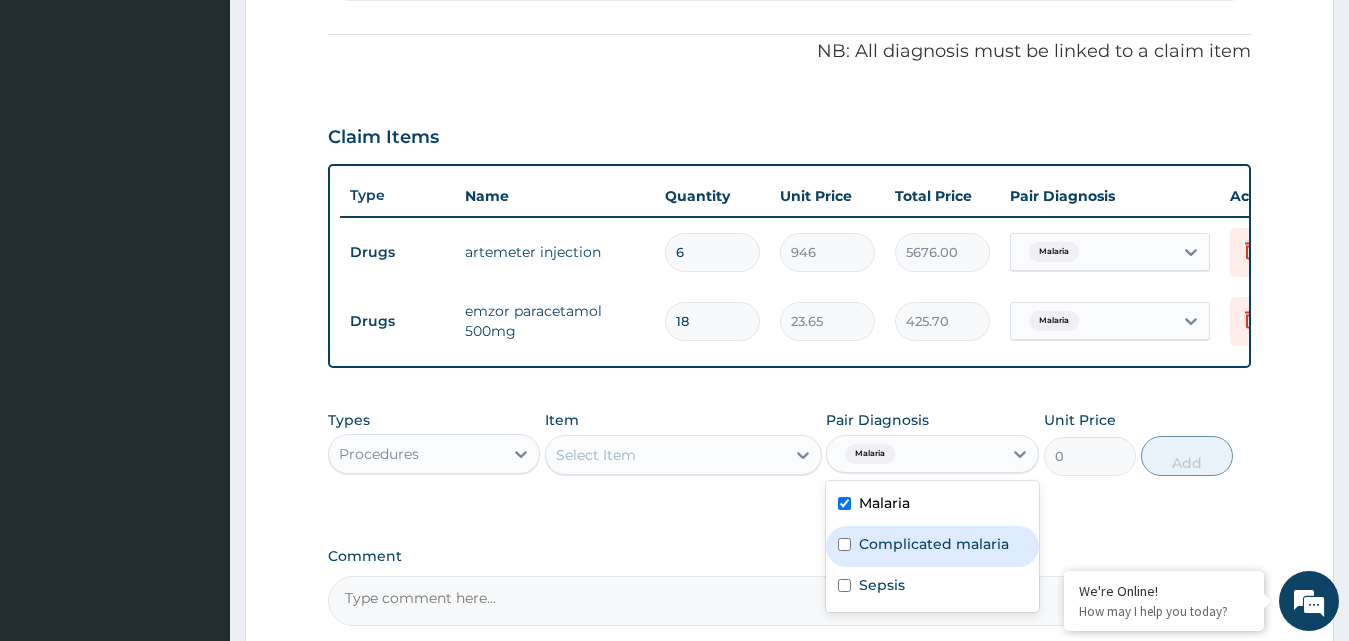 click on "Complicated malaria" at bounding box center (934, 544) 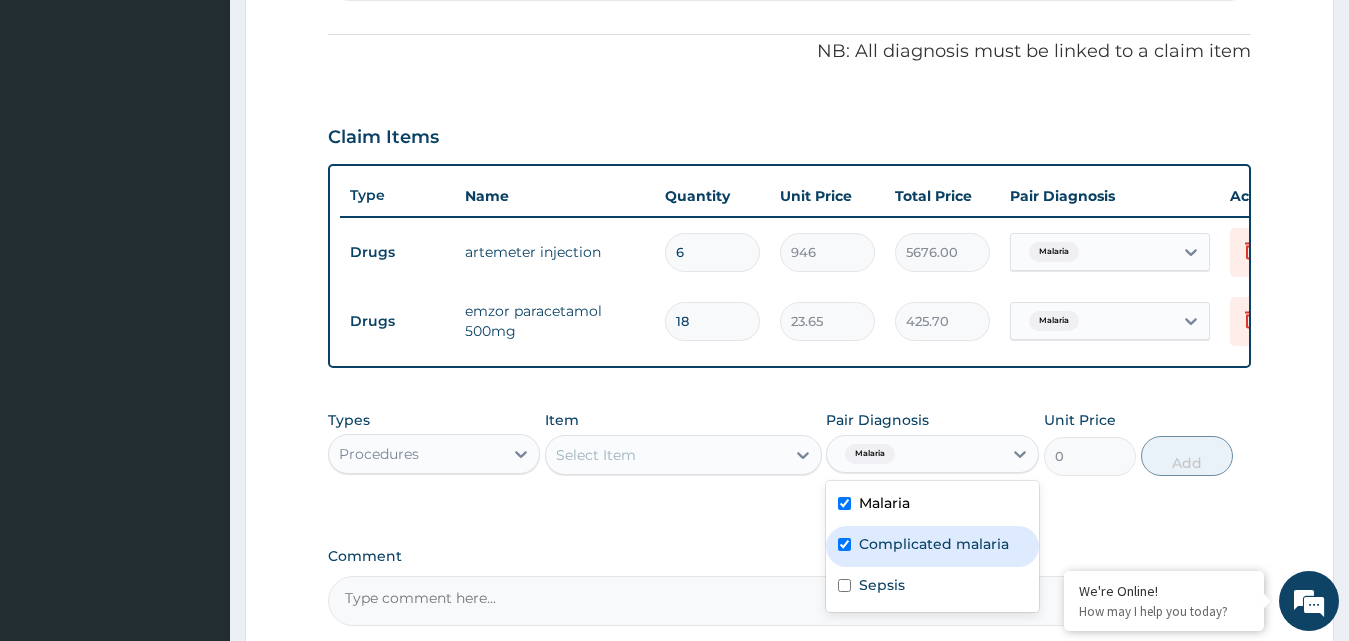checkbox on "true" 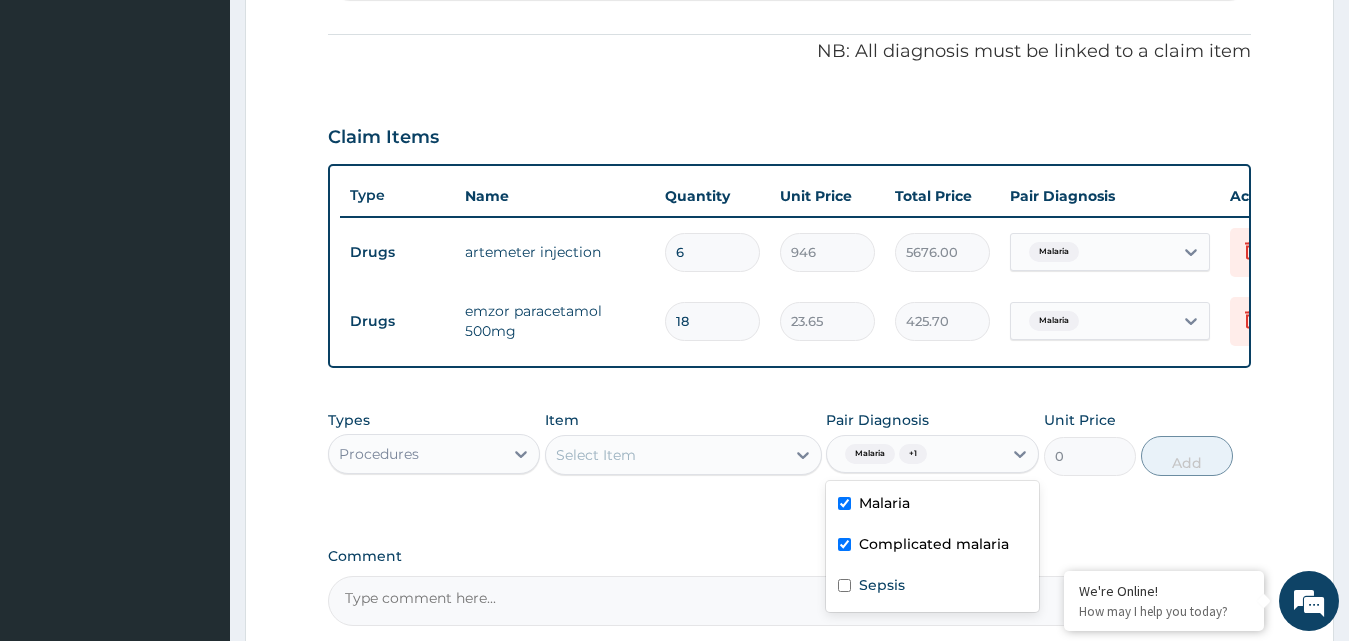 click on "Select Item" at bounding box center (596, 455) 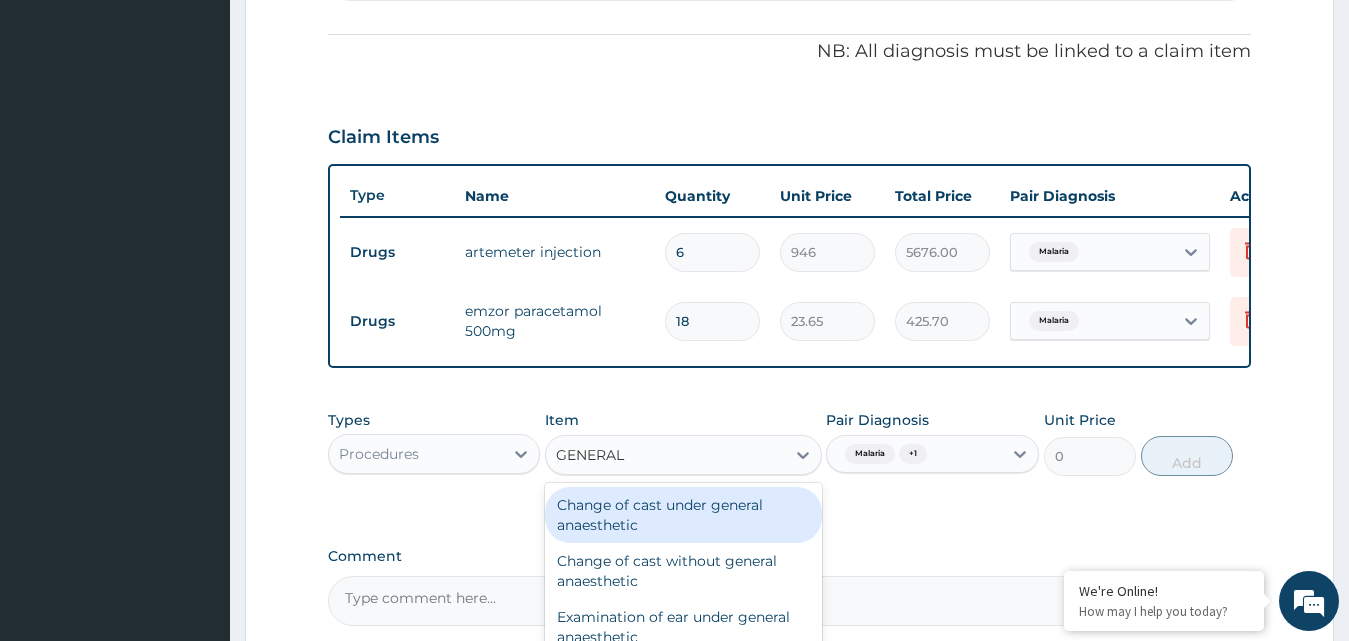 type on "GENERAL P" 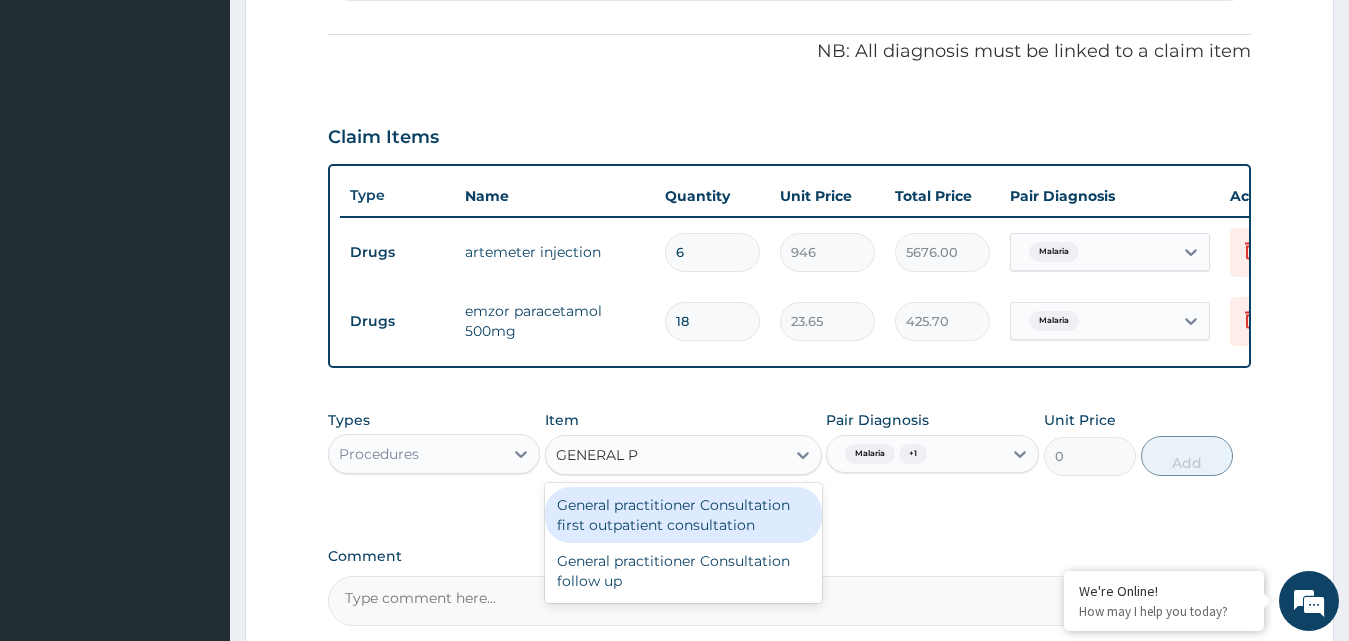 click on "General practitioner Consultation first outpatient consultation" at bounding box center (683, 515) 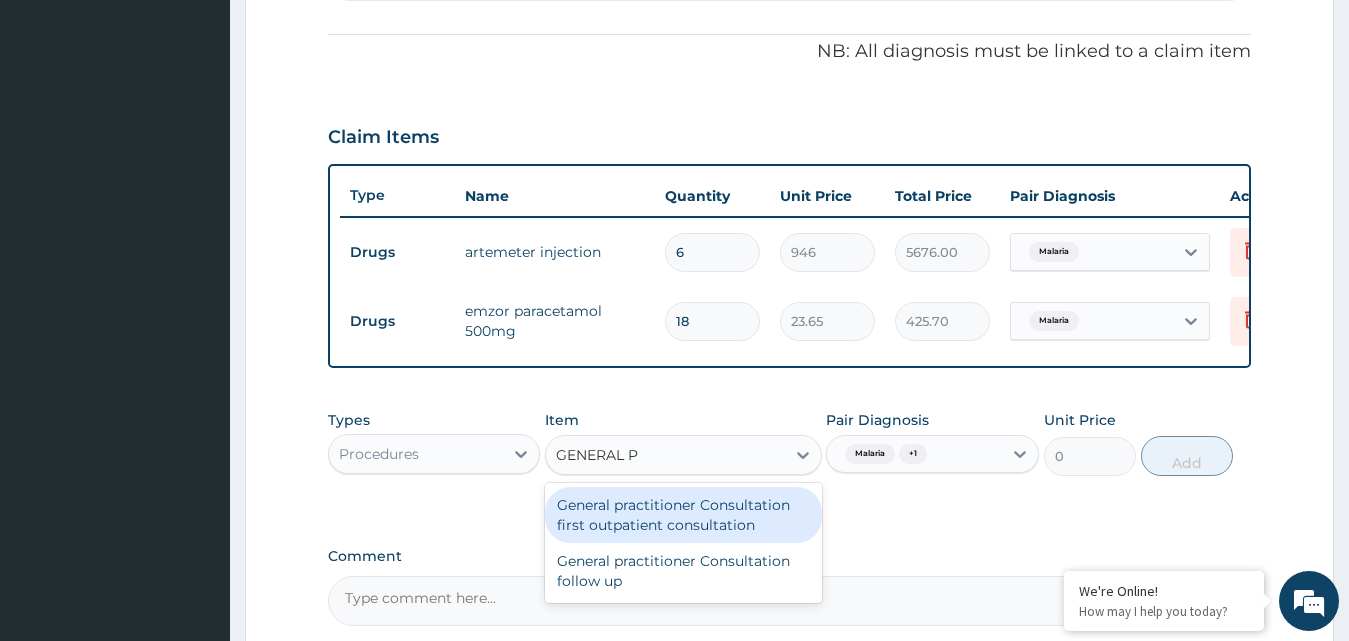 type 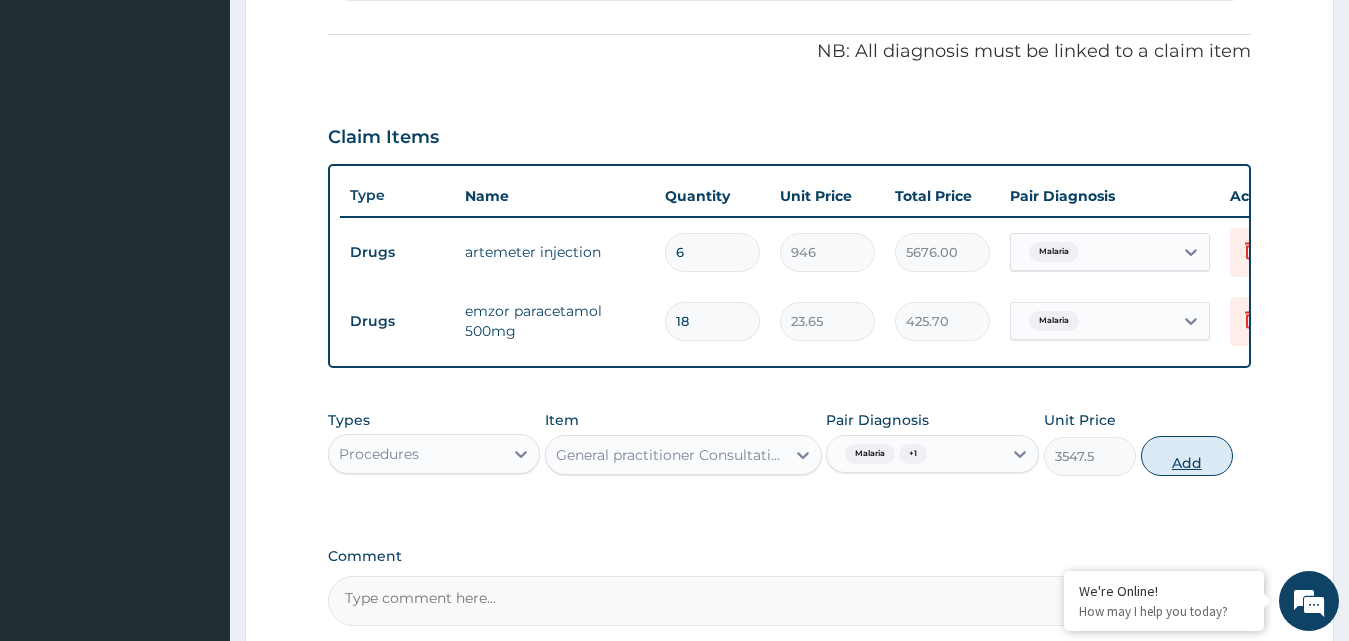 click on "Add" at bounding box center [1187, 456] 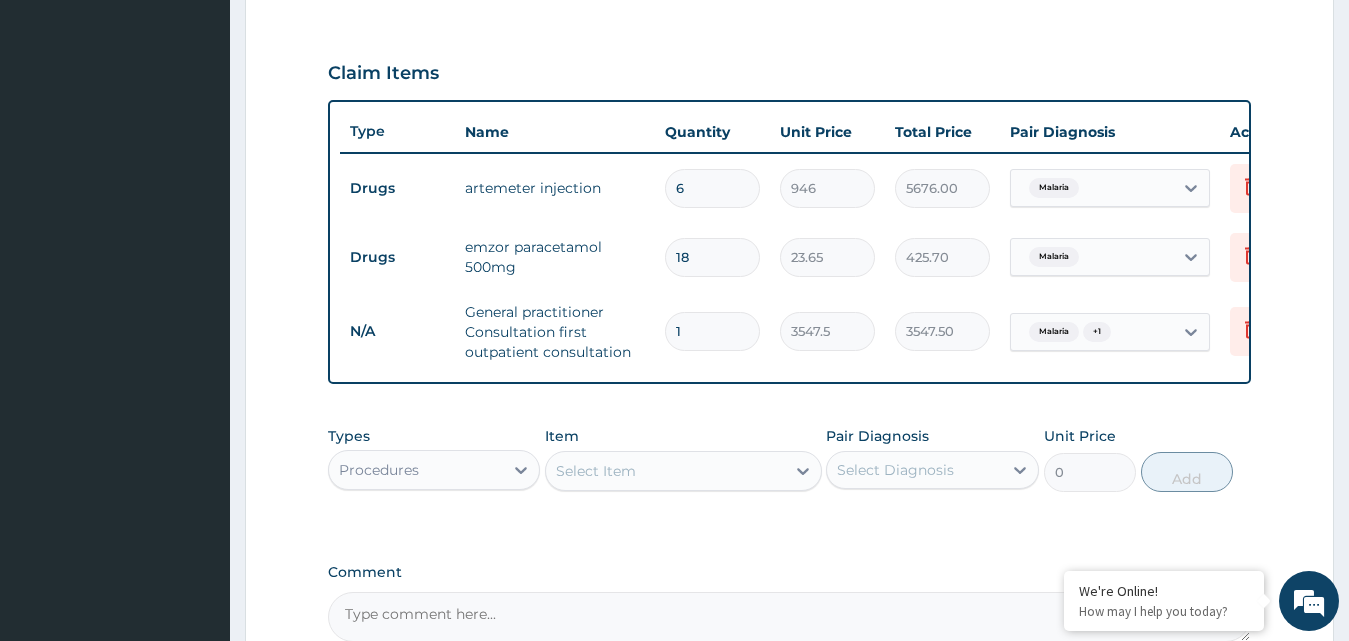 scroll, scrollTop: 780, scrollLeft: 0, axis: vertical 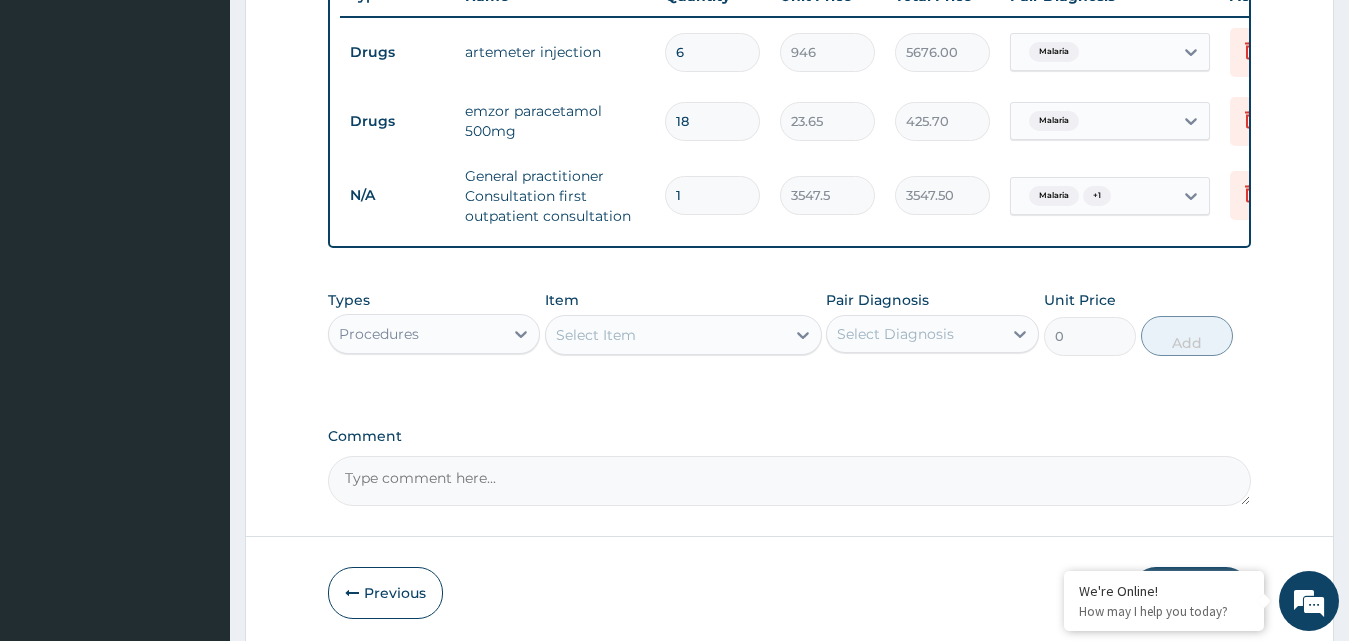 click on "Procedures" at bounding box center [416, 334] 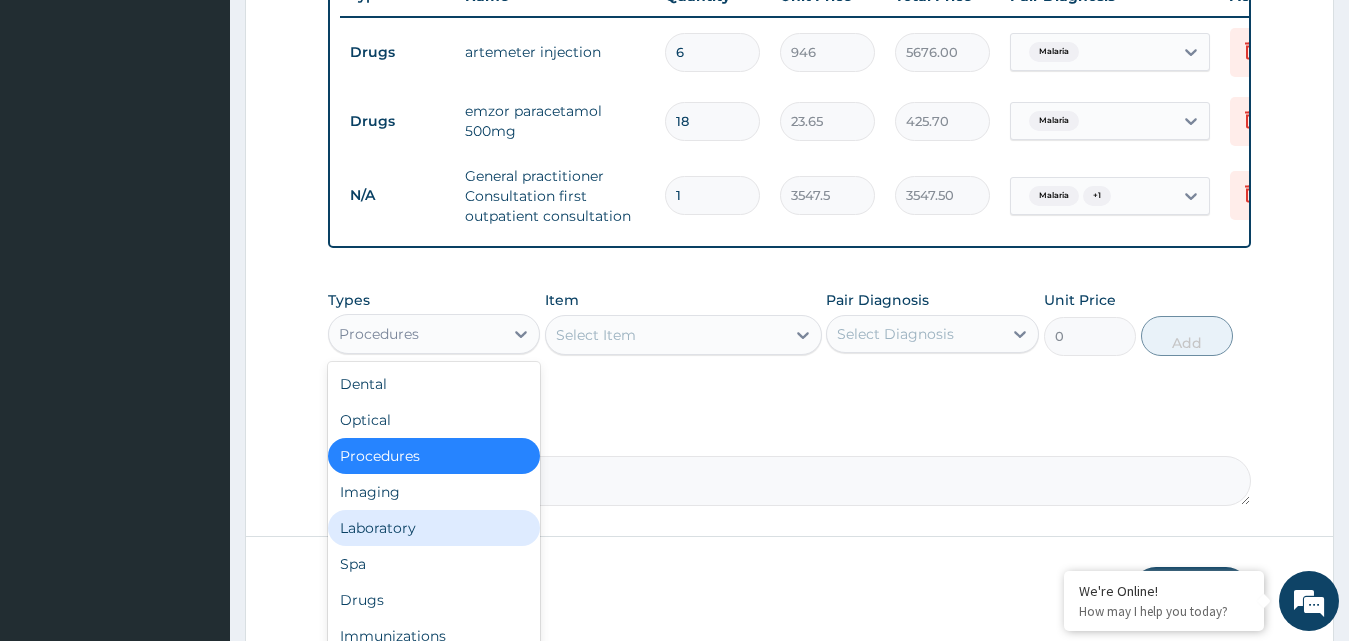 click on "Laboratory" at bounding box center [434, 528] 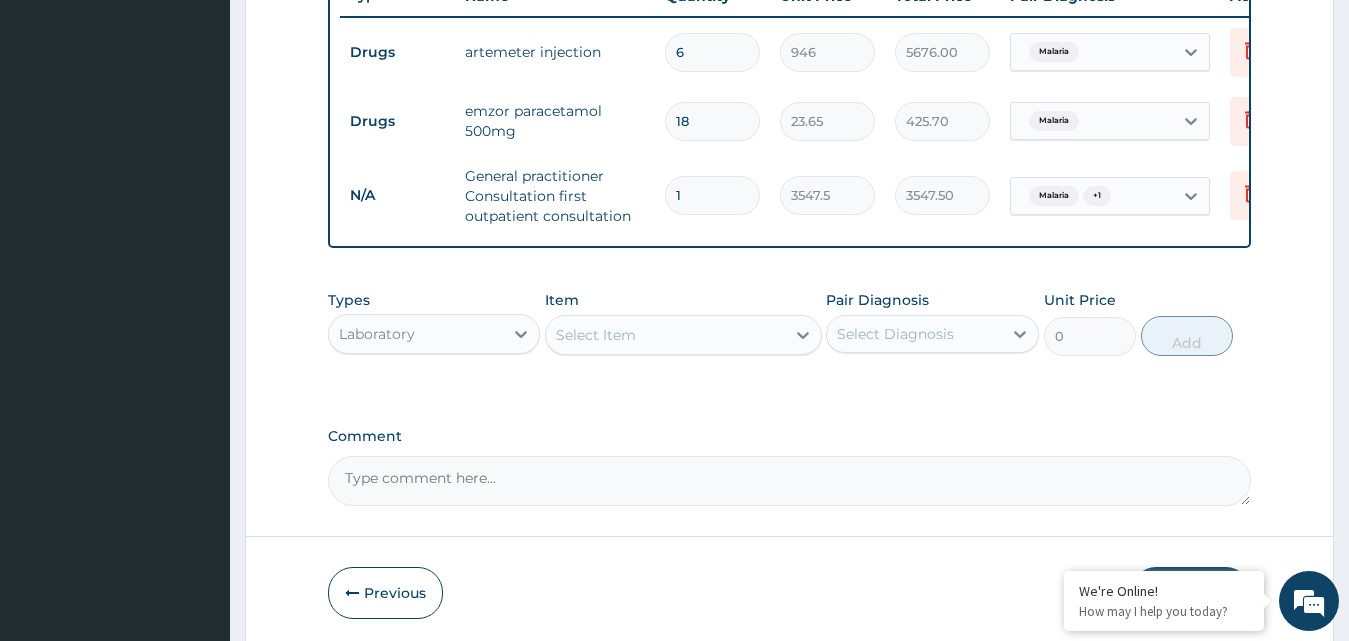 click on "Select Item" at bounding box center [665, 335] 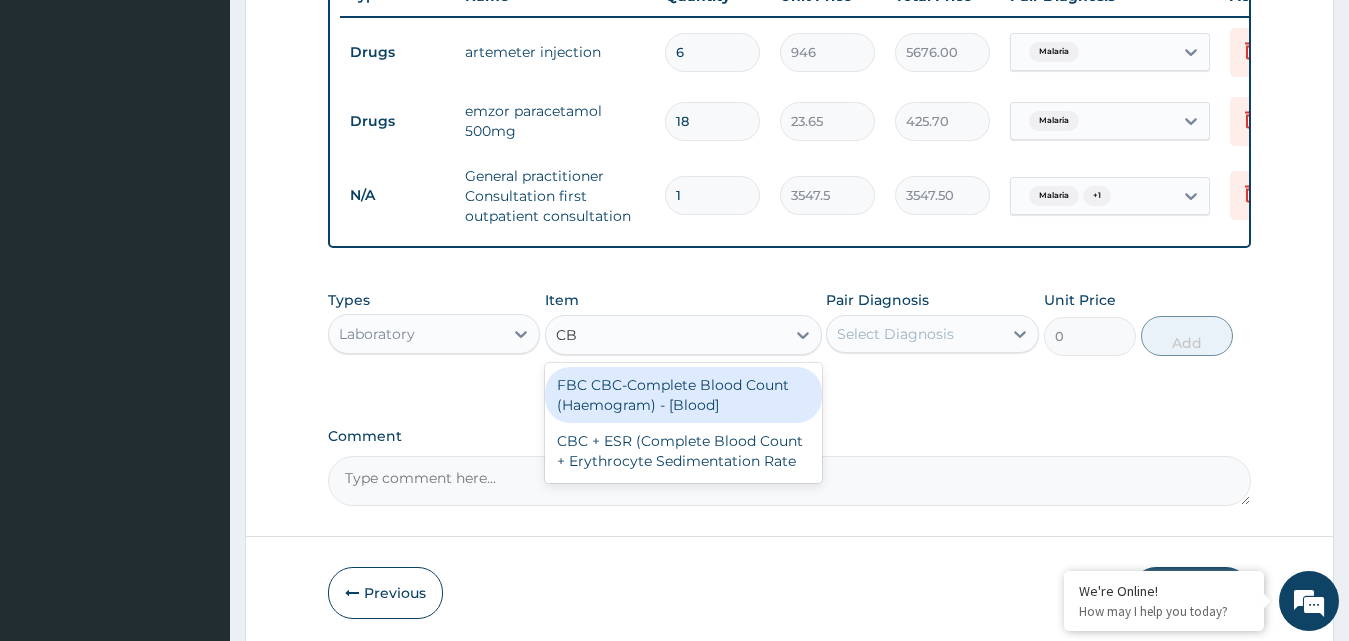 type on "CBC" 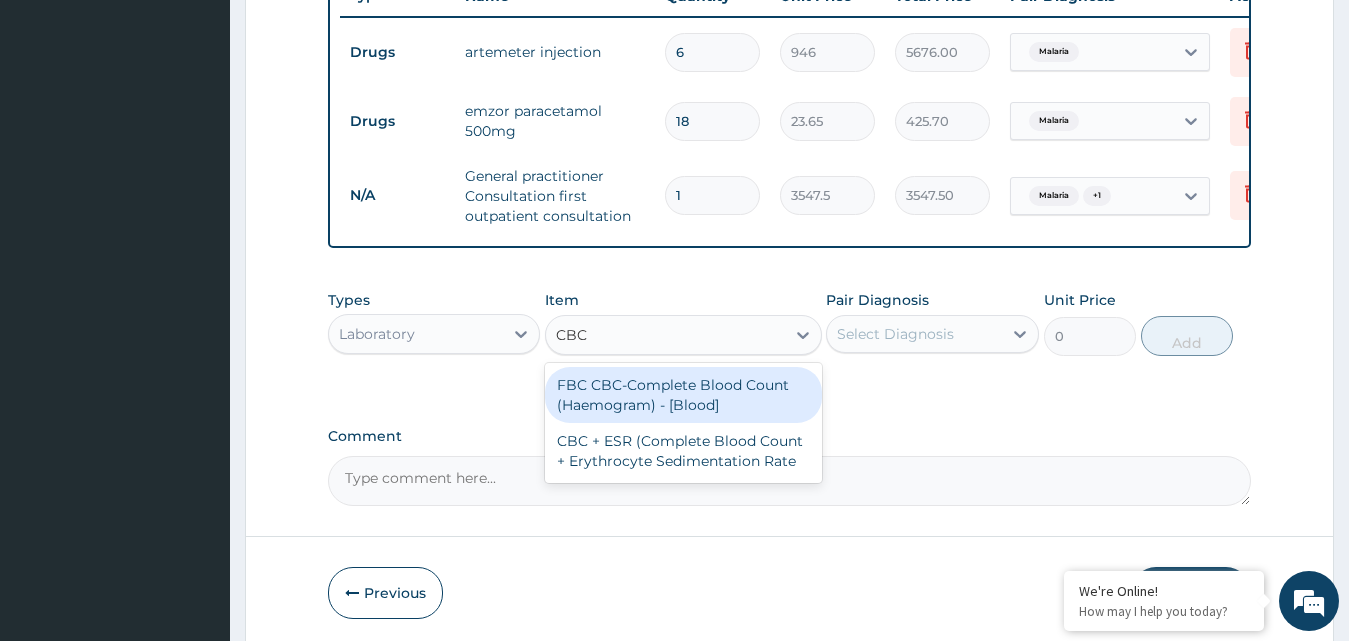 click on "FBC CBC-Complete Blood Count (Haemogram) - [Blood]" at bounding box center (683, 395) 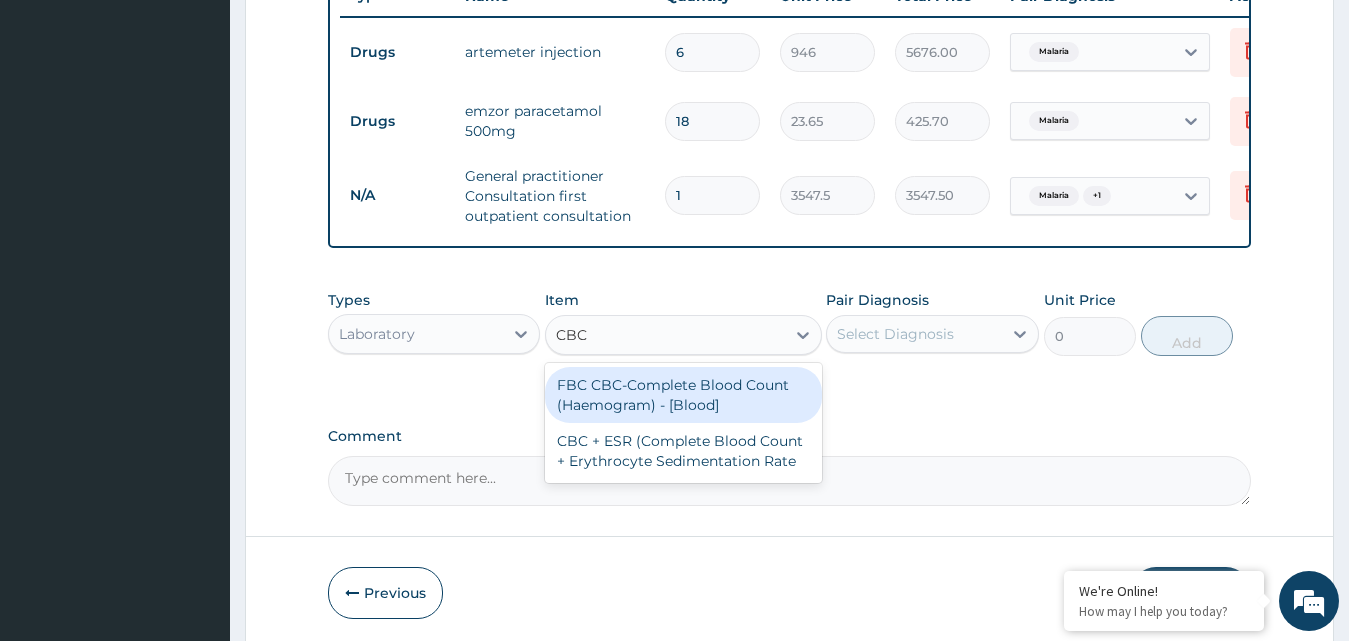 type 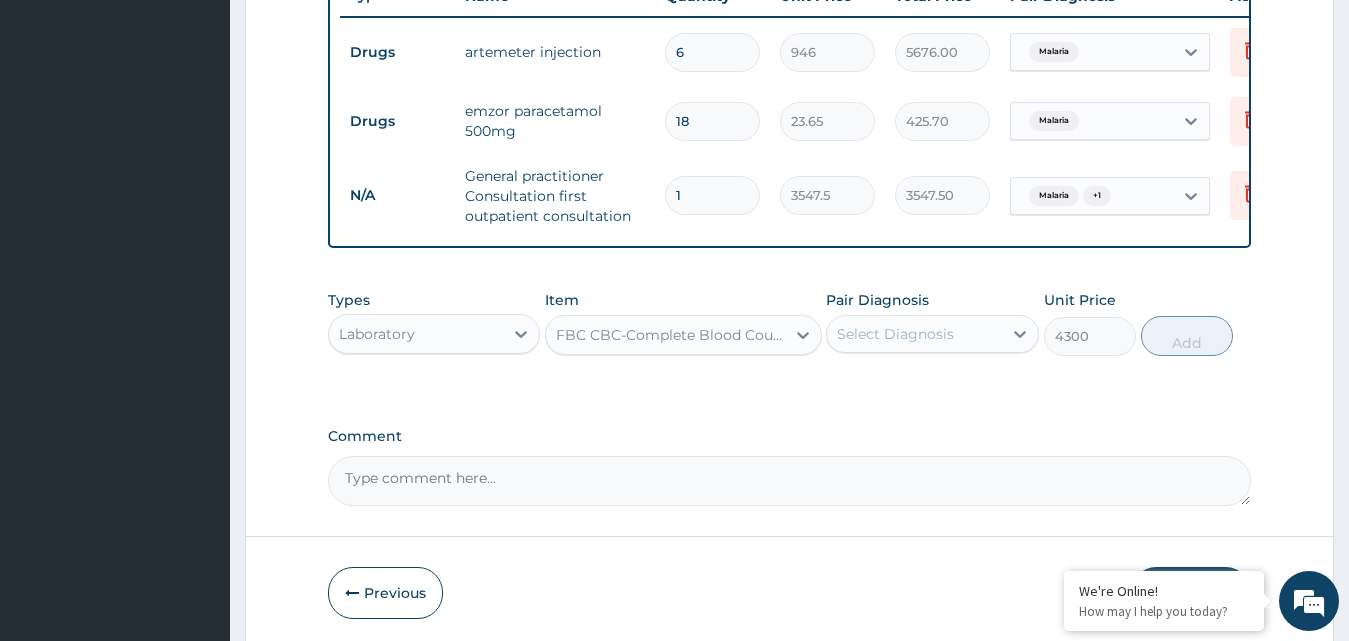 click on "Select Diagnosis" at bounding box center [895, 334] 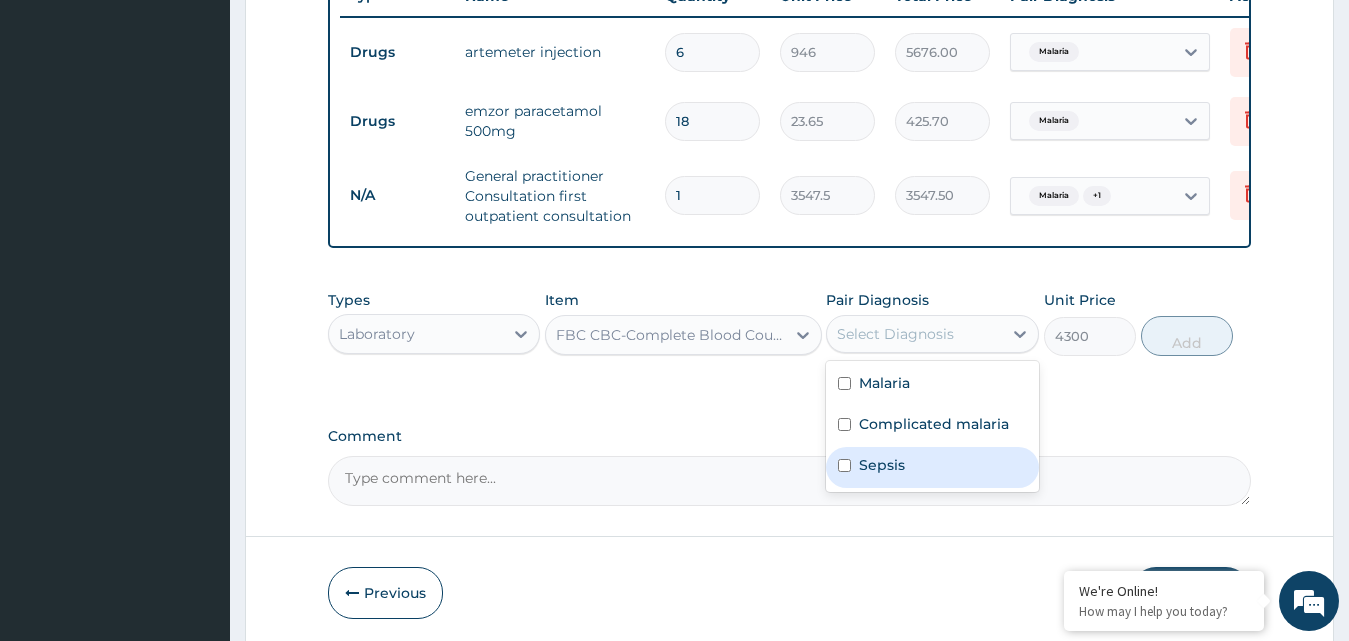 click on "Sepsis" at bounding box center (932, 467) 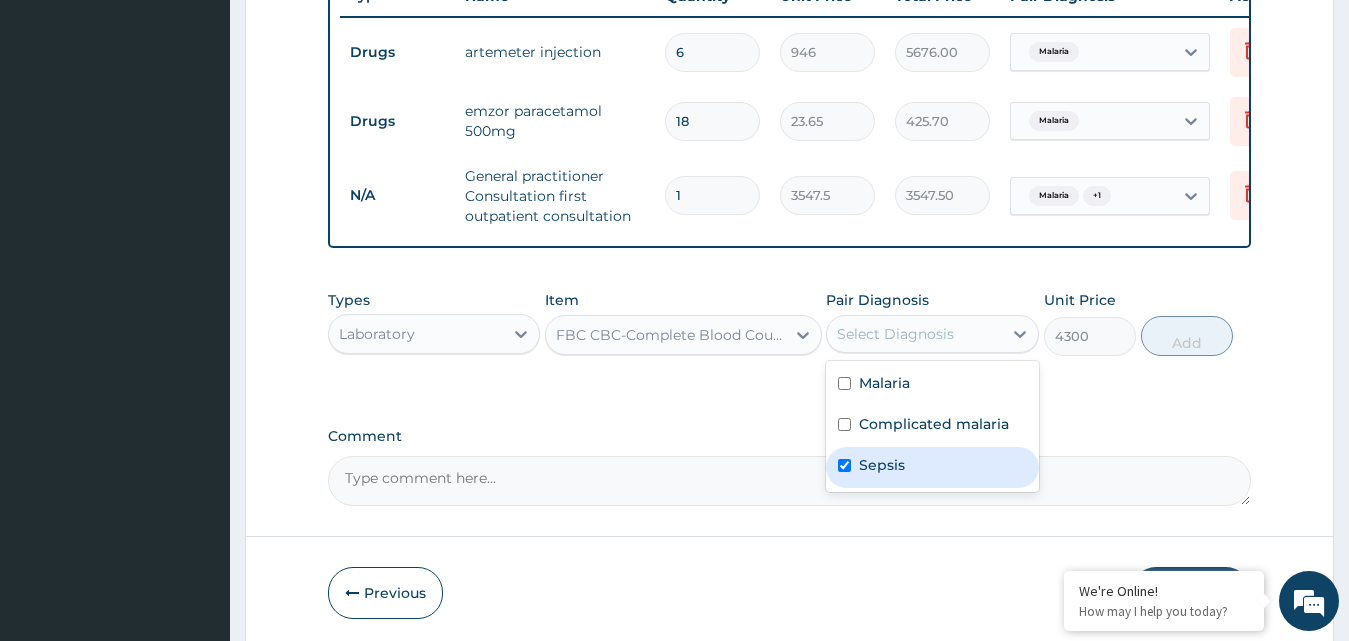 checkbox on "true" 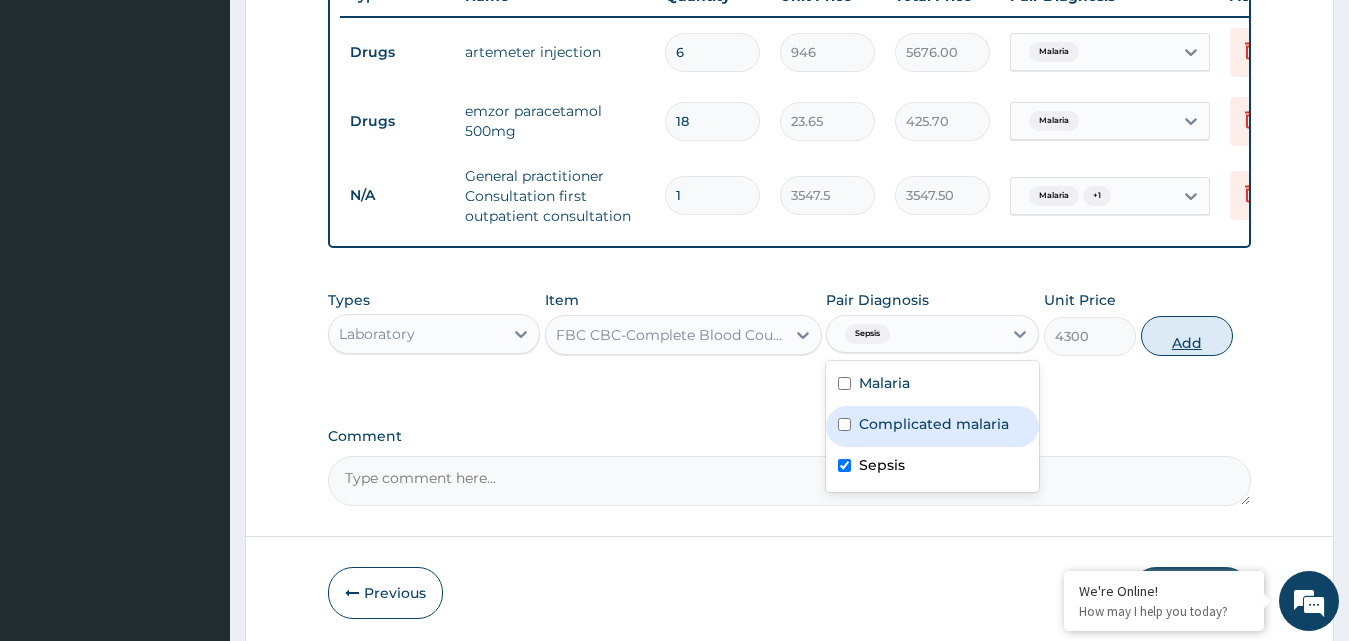 click on "Add" at bounding box center [1187, 336] 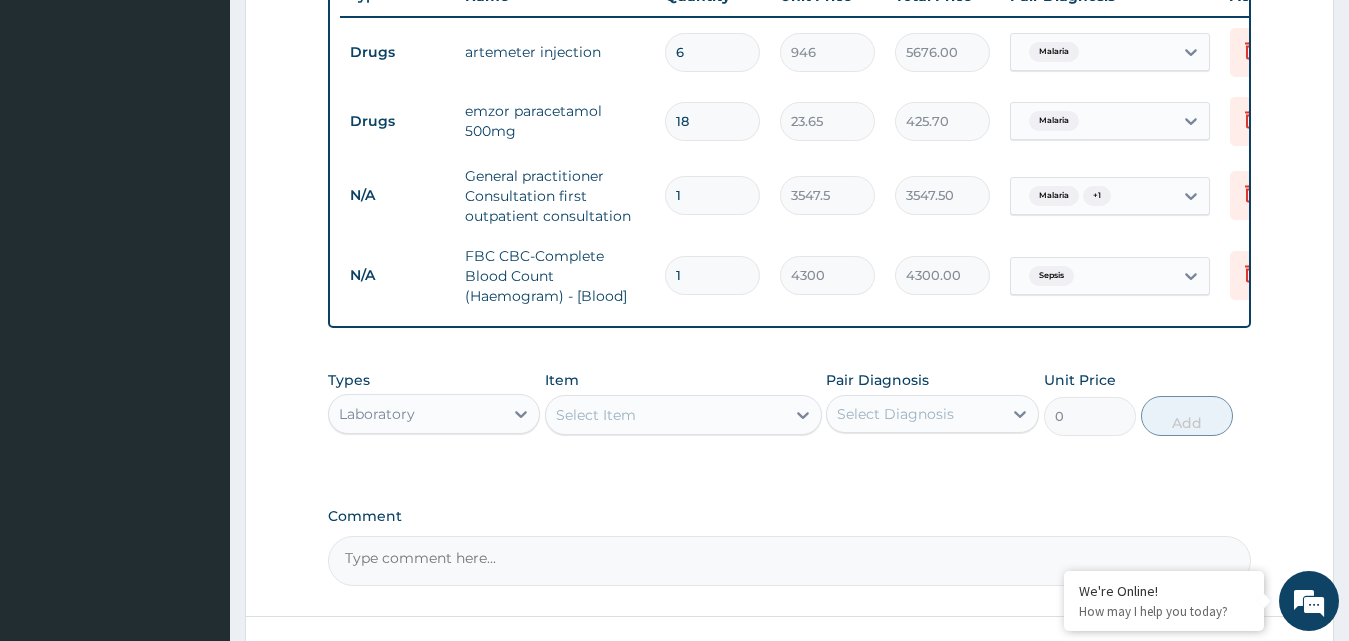 click on "Select Item" at bounding box center (596, 415) 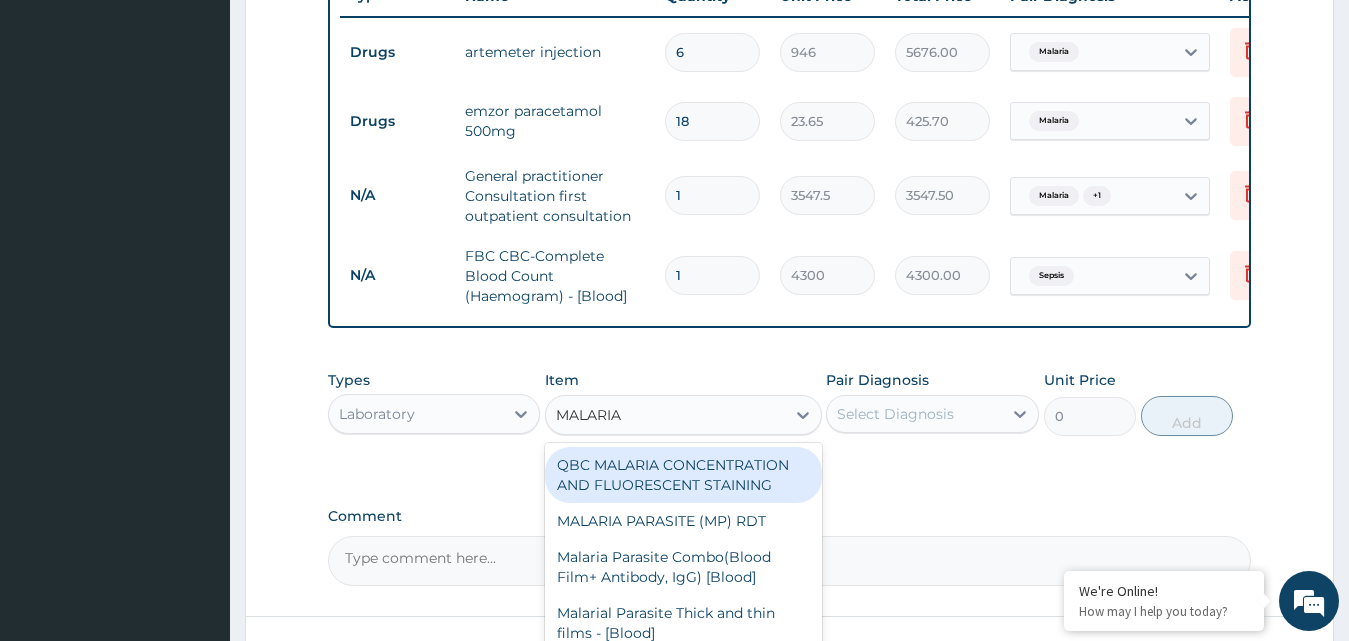 type on "MALARIA P" 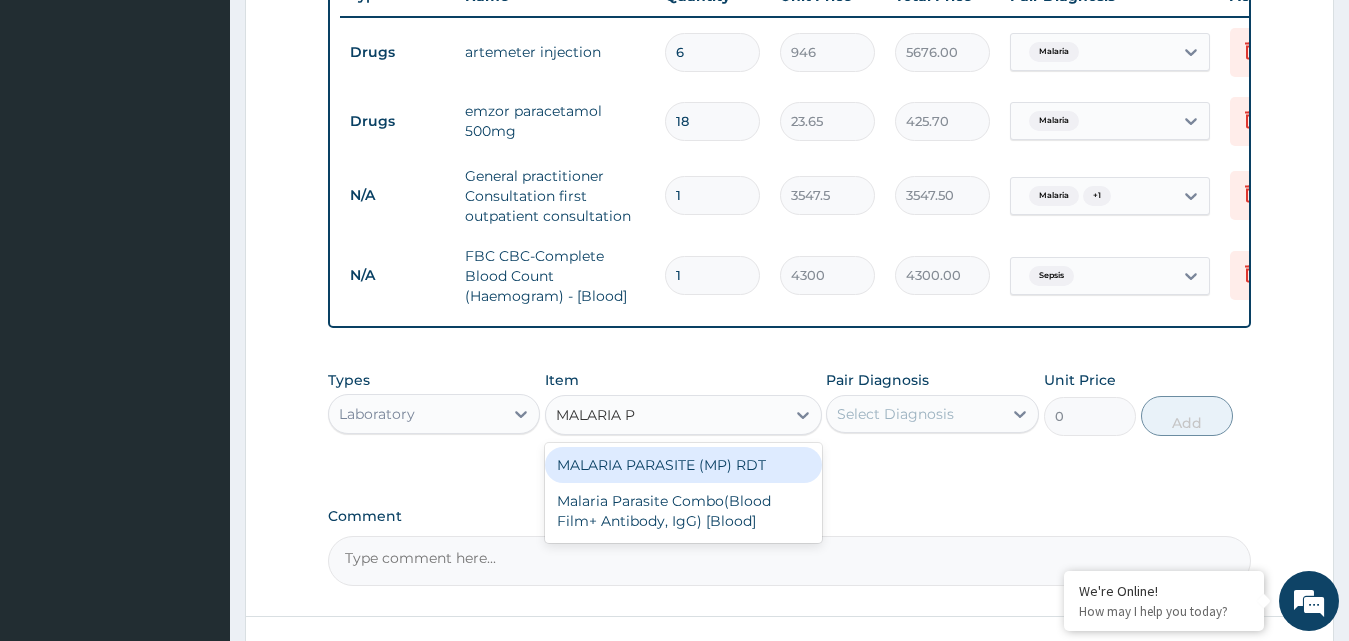 click on "MALARIA PARASITE (MP) RDT" at bounding box center [683, 465] 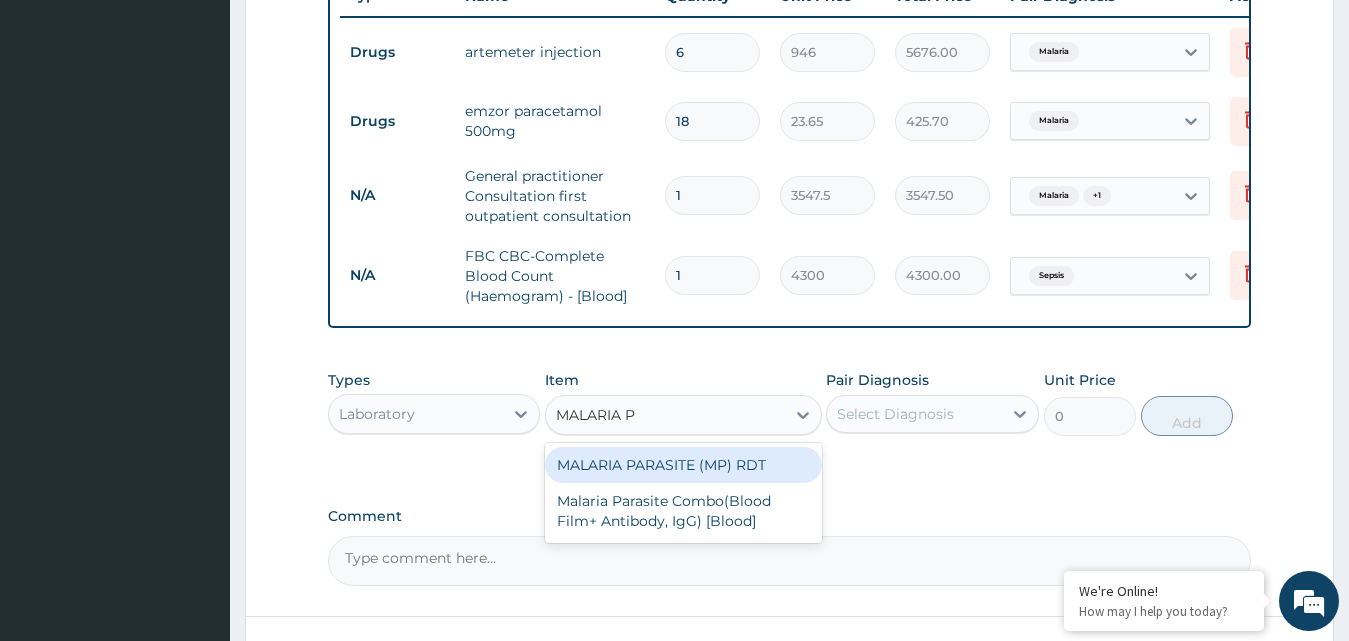 type 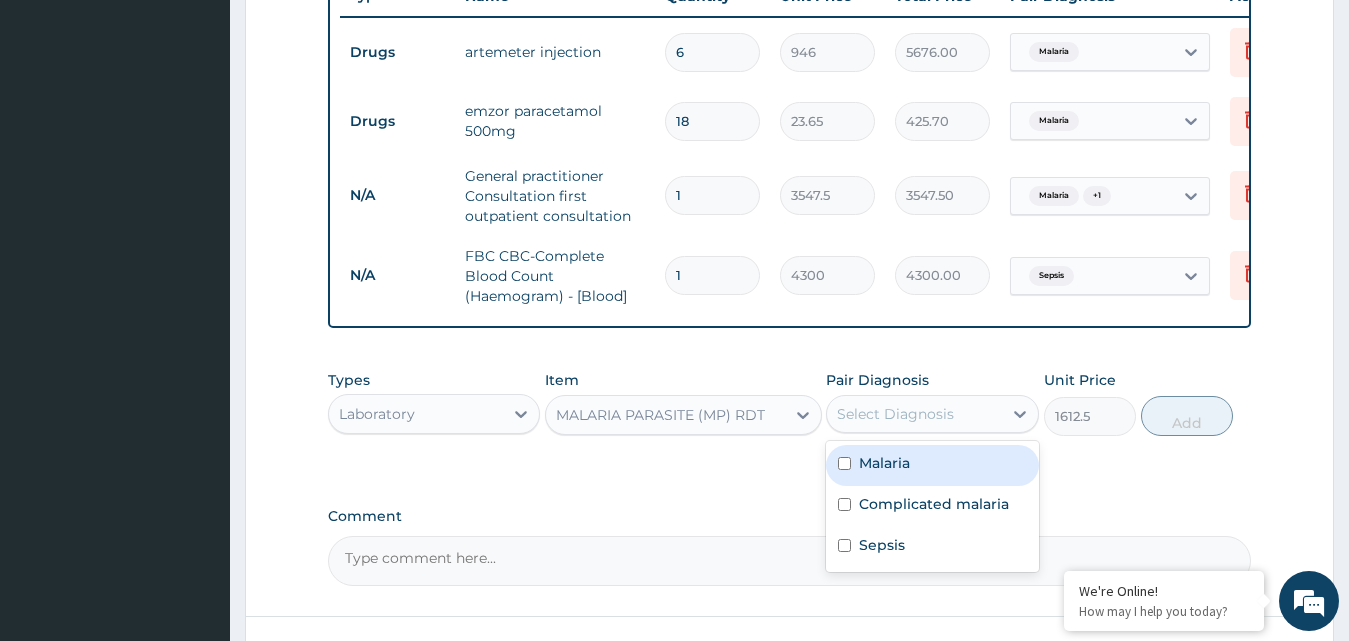 click on "Select Diagnosis" at bounding box center (895, 414) 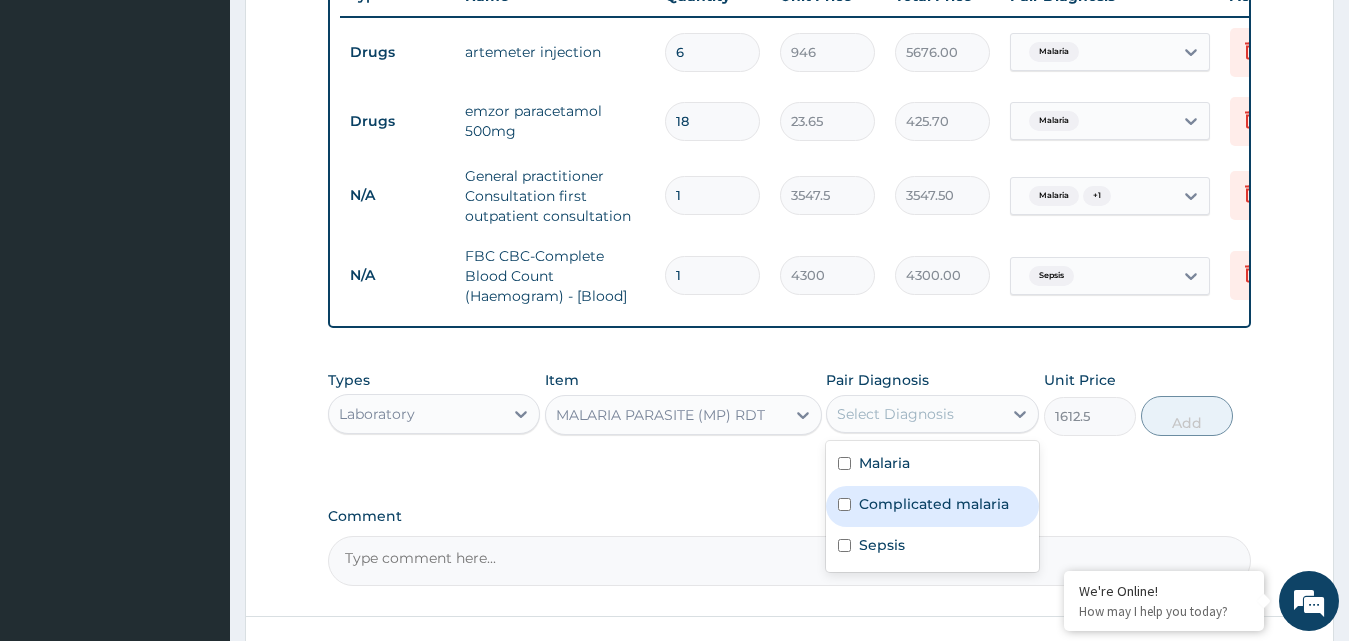 click on "Complicated malaria" at bounding box center (934, 504) 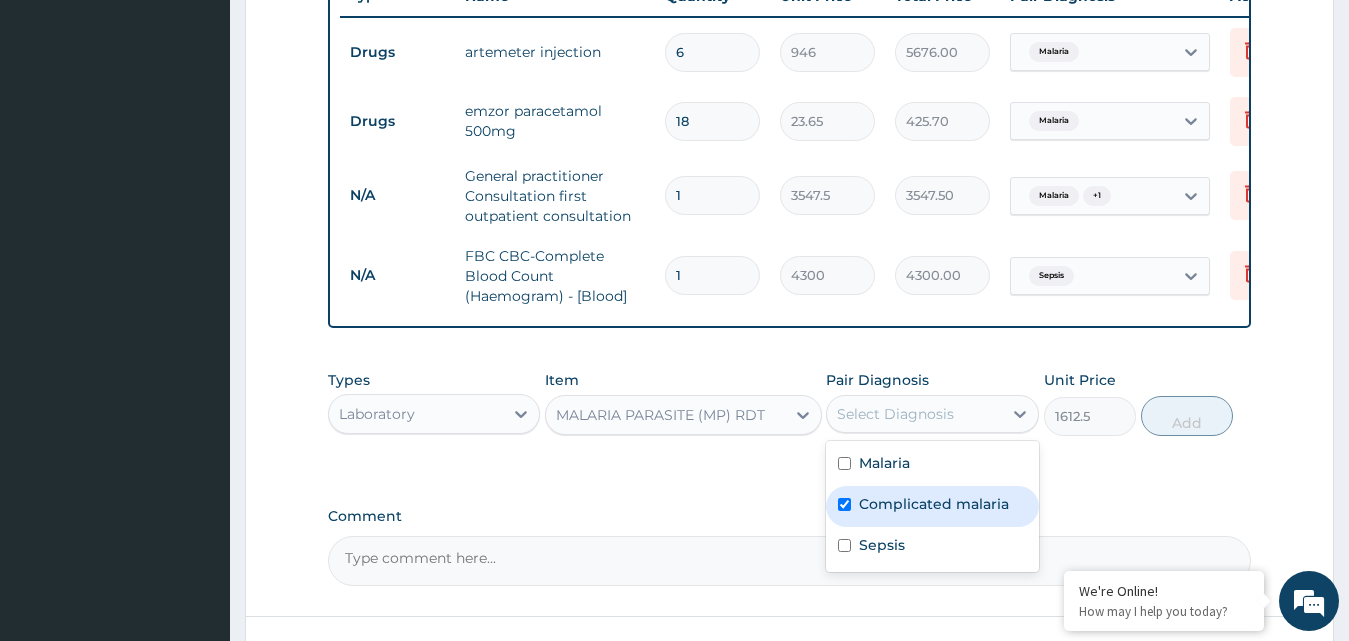 checkbox on "true" 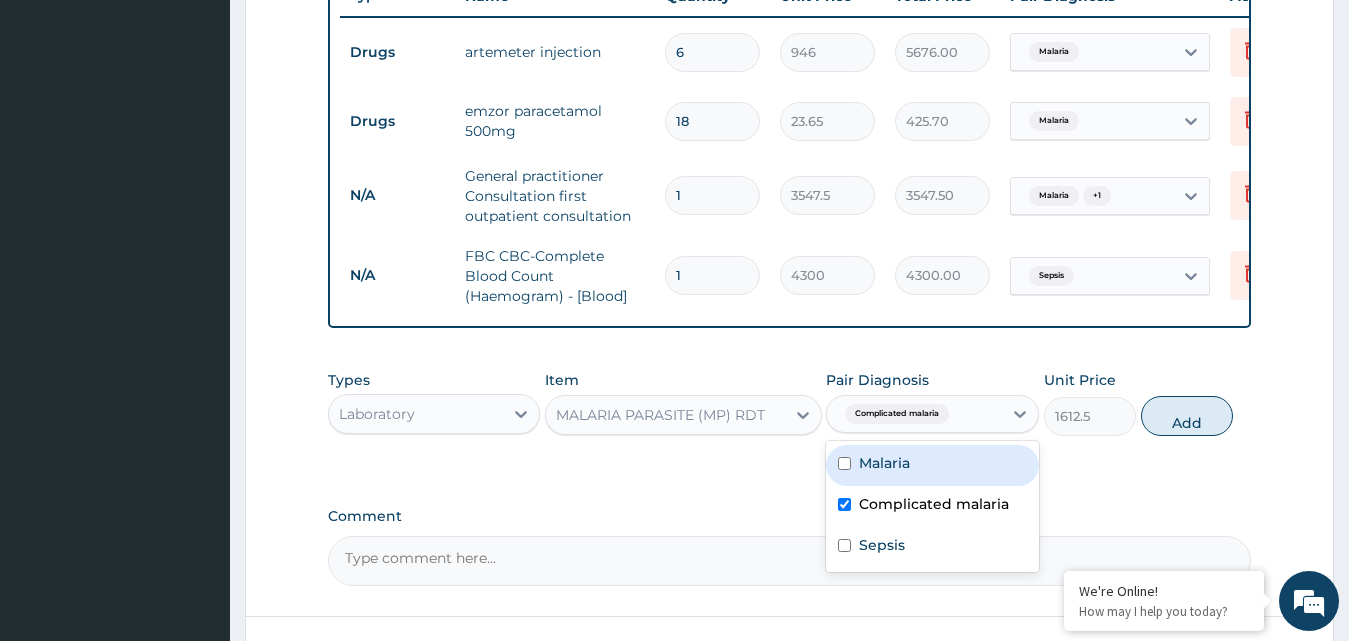 click on "Malaria" at bounding box center [932, 465] 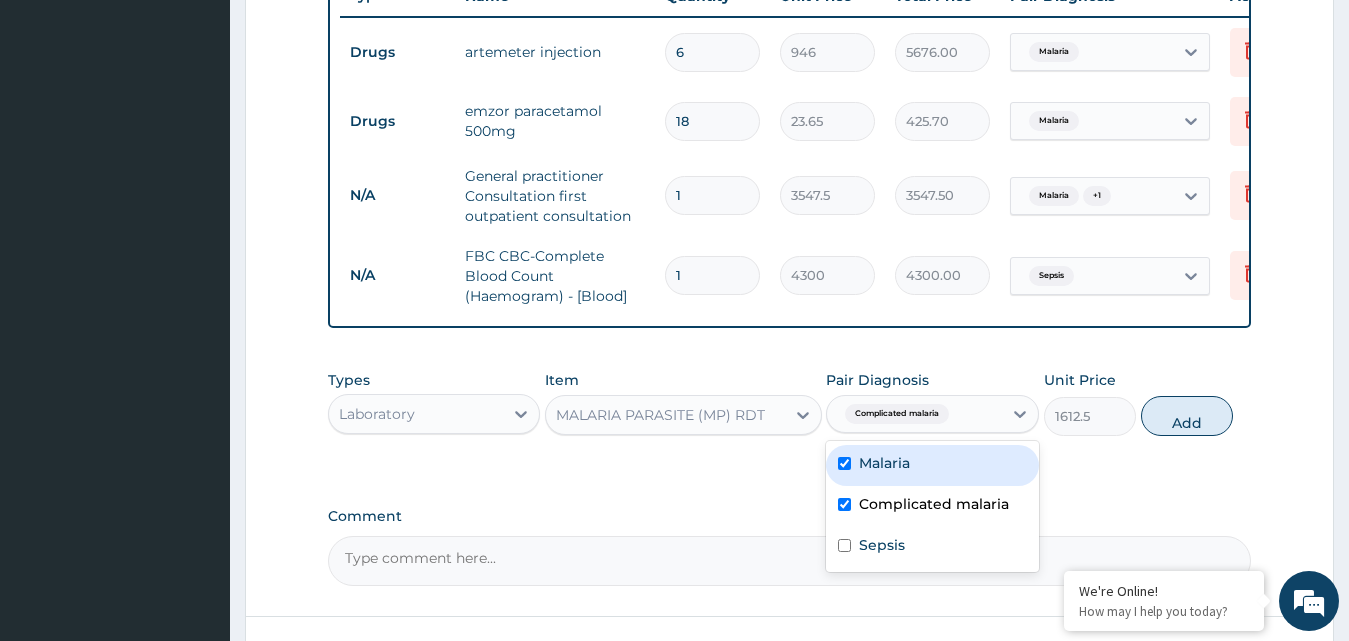 checkbox on "true" 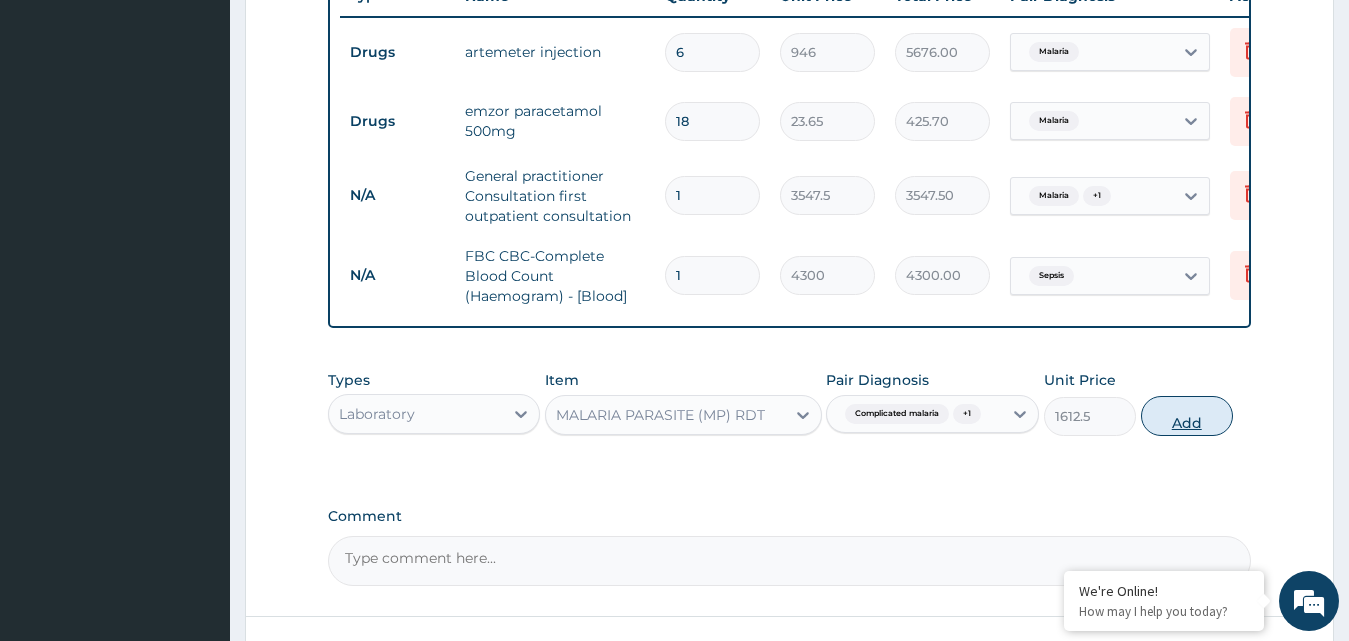 click on "Add" at bounding box center [1187, 416] 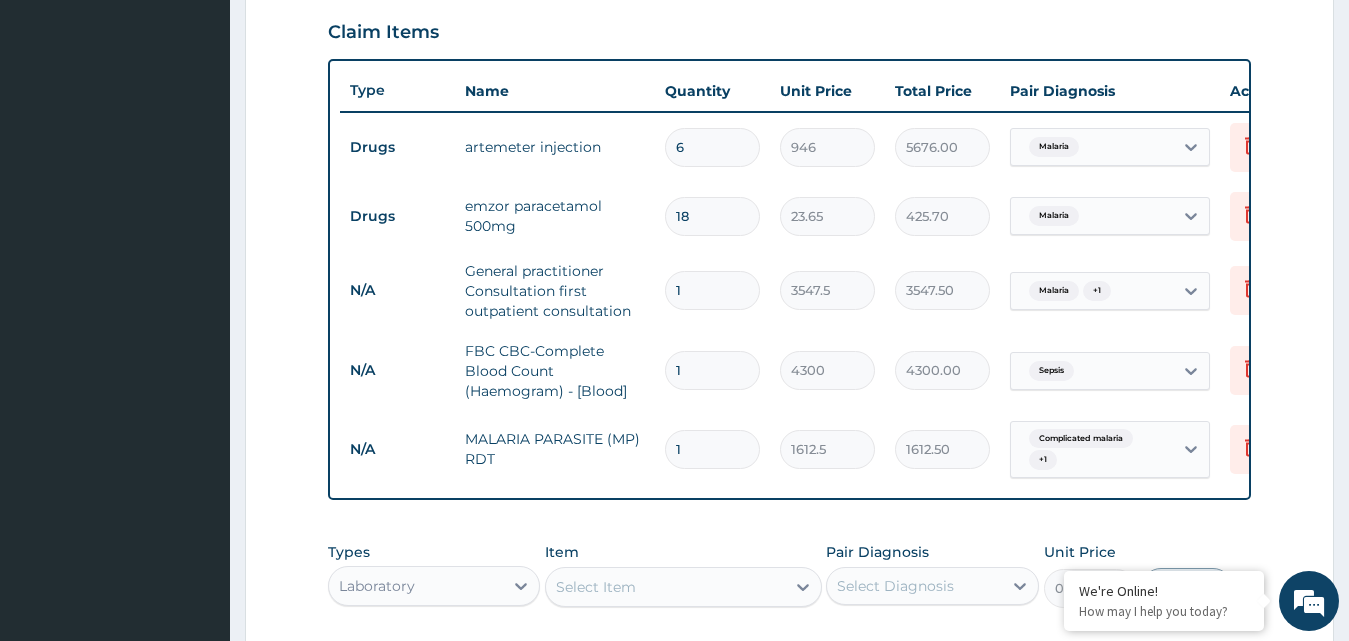 scroll, scrollTop: 680, scrollLeft: 0, axis: vertical 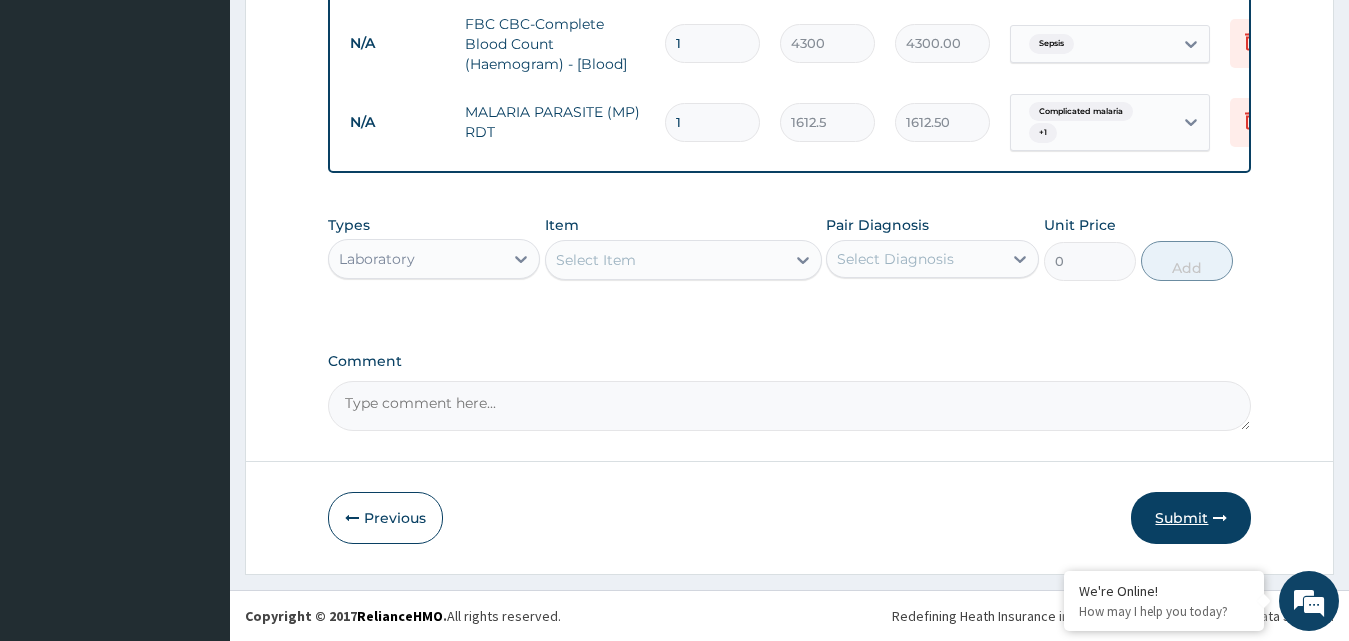 click on "Submit" at bounding box center (1191, 518) 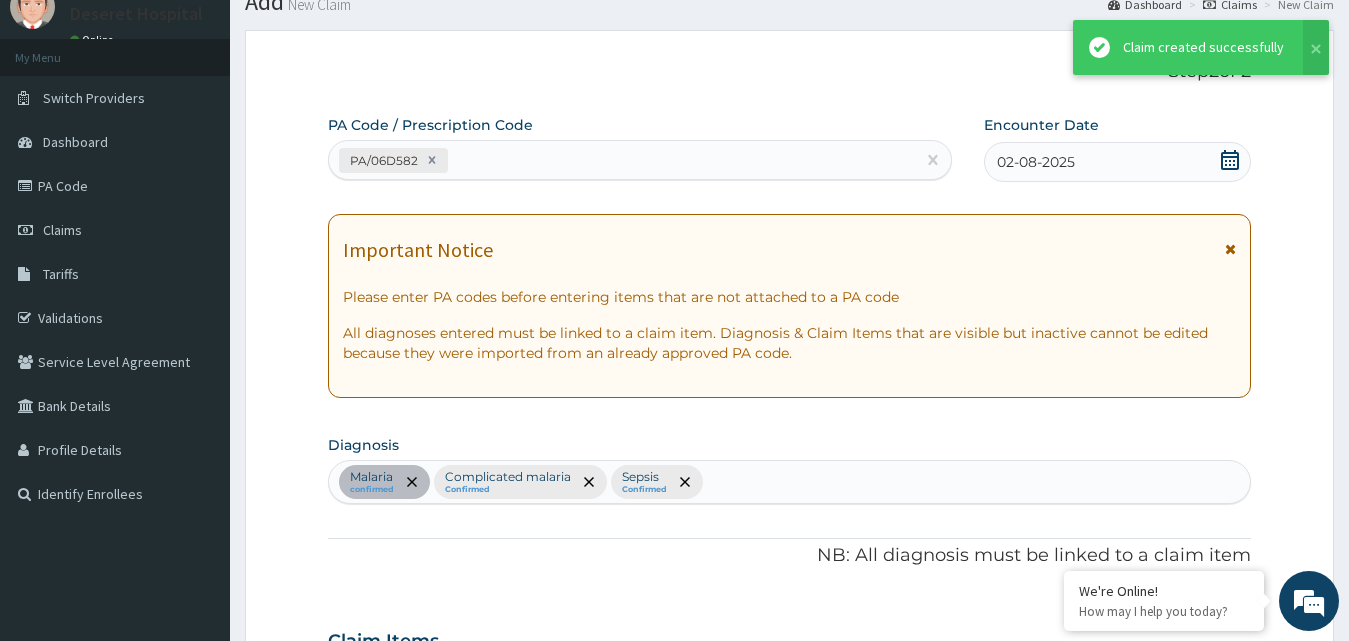scroll, scrollTop: 1029, scrollLeft: 0, axis: vertical 